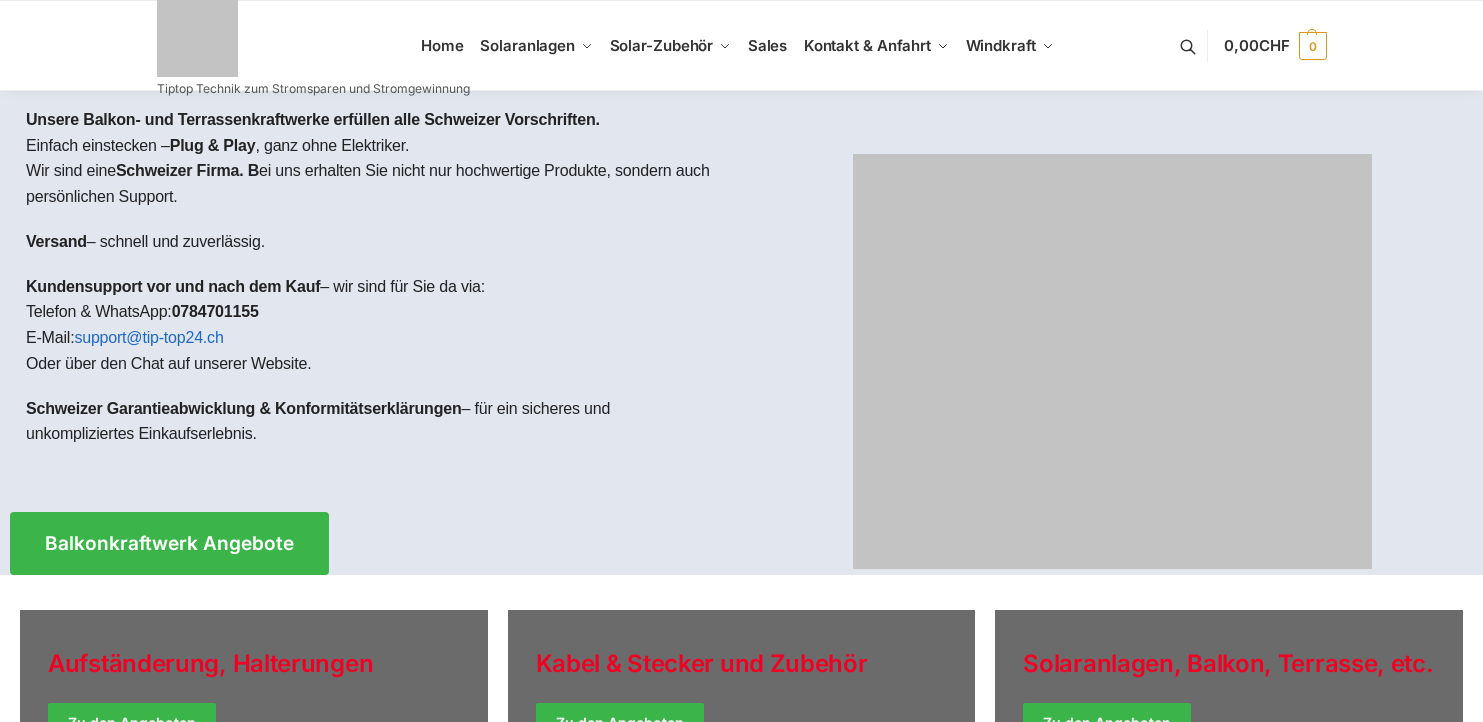 scroll, scrollTop: 0, scrollLeft: 0, axis: both 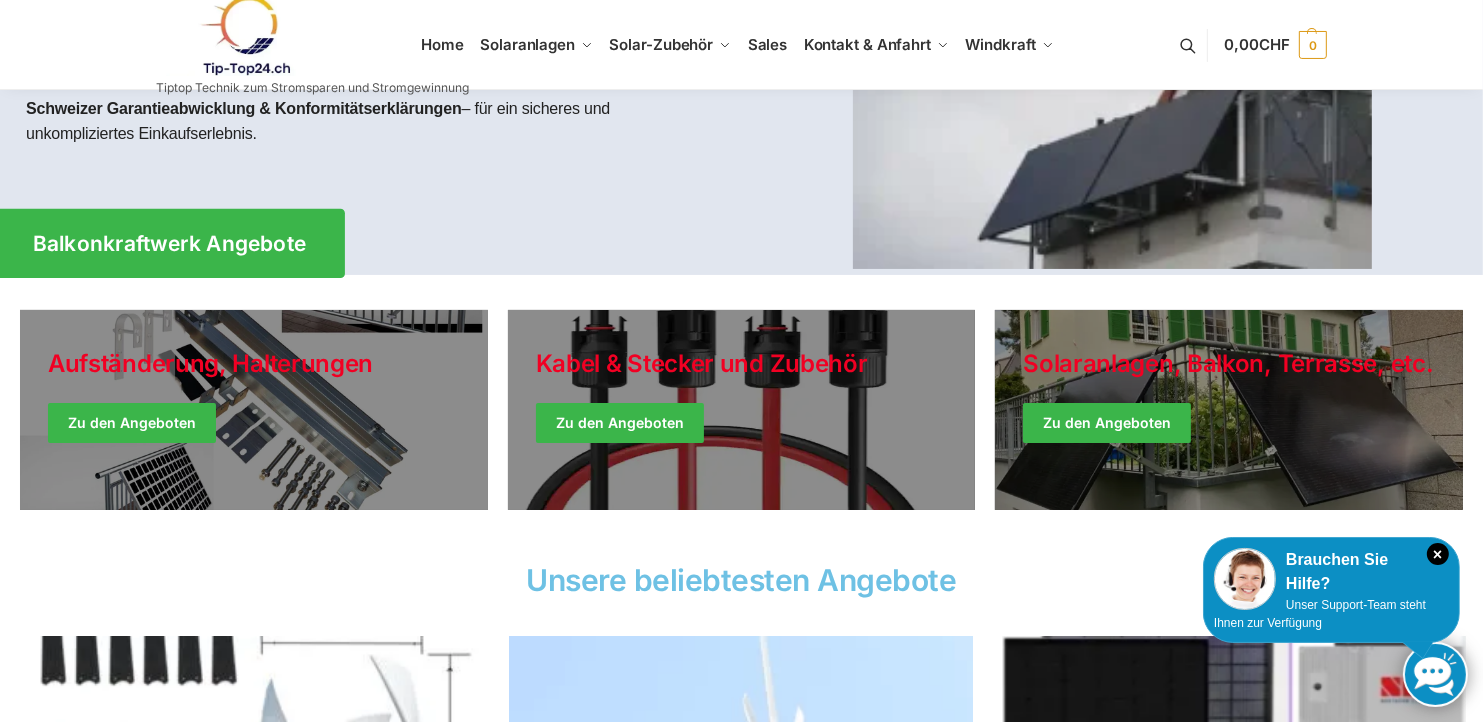 click on "Balkonkraftwerk Angebote" at bounding box center [170, 243] 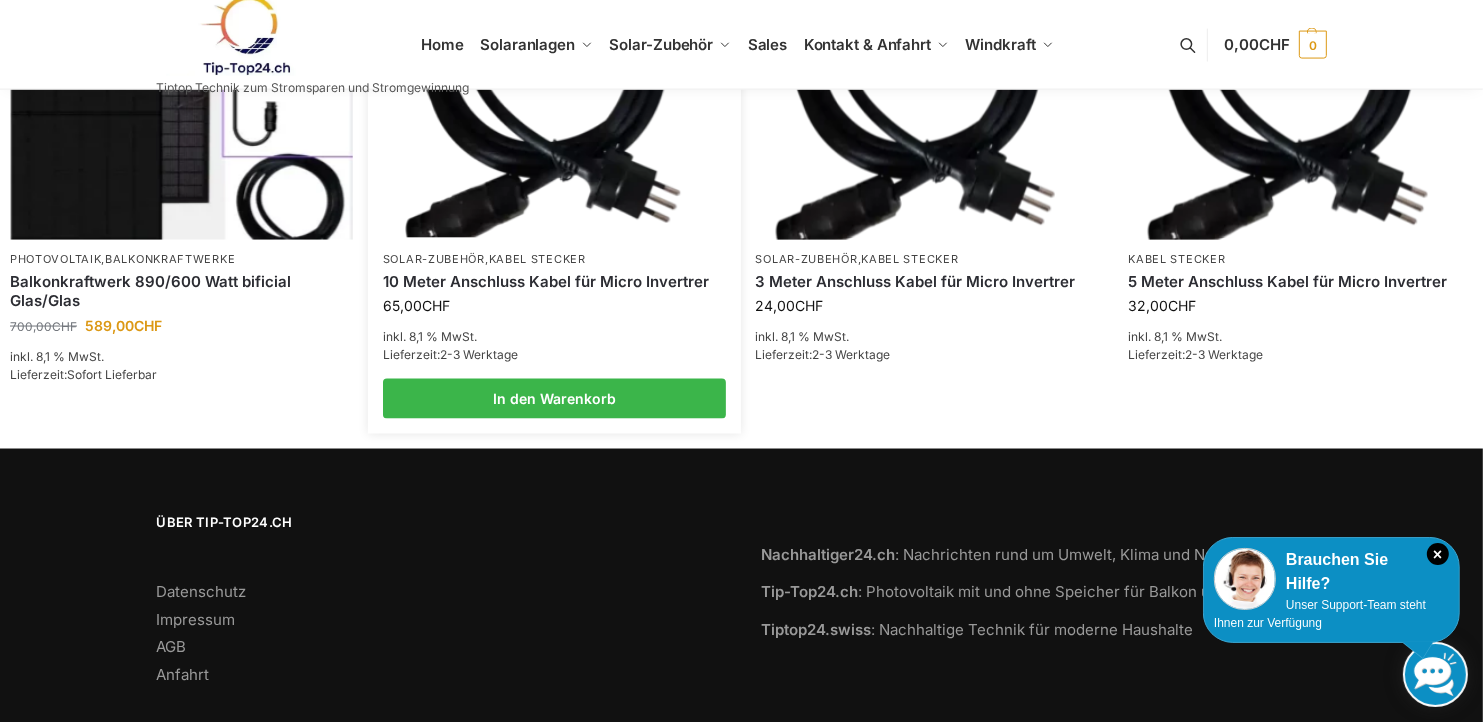 scroll, scrollTop: 3184, scrollLeft: 0, axis: vertical 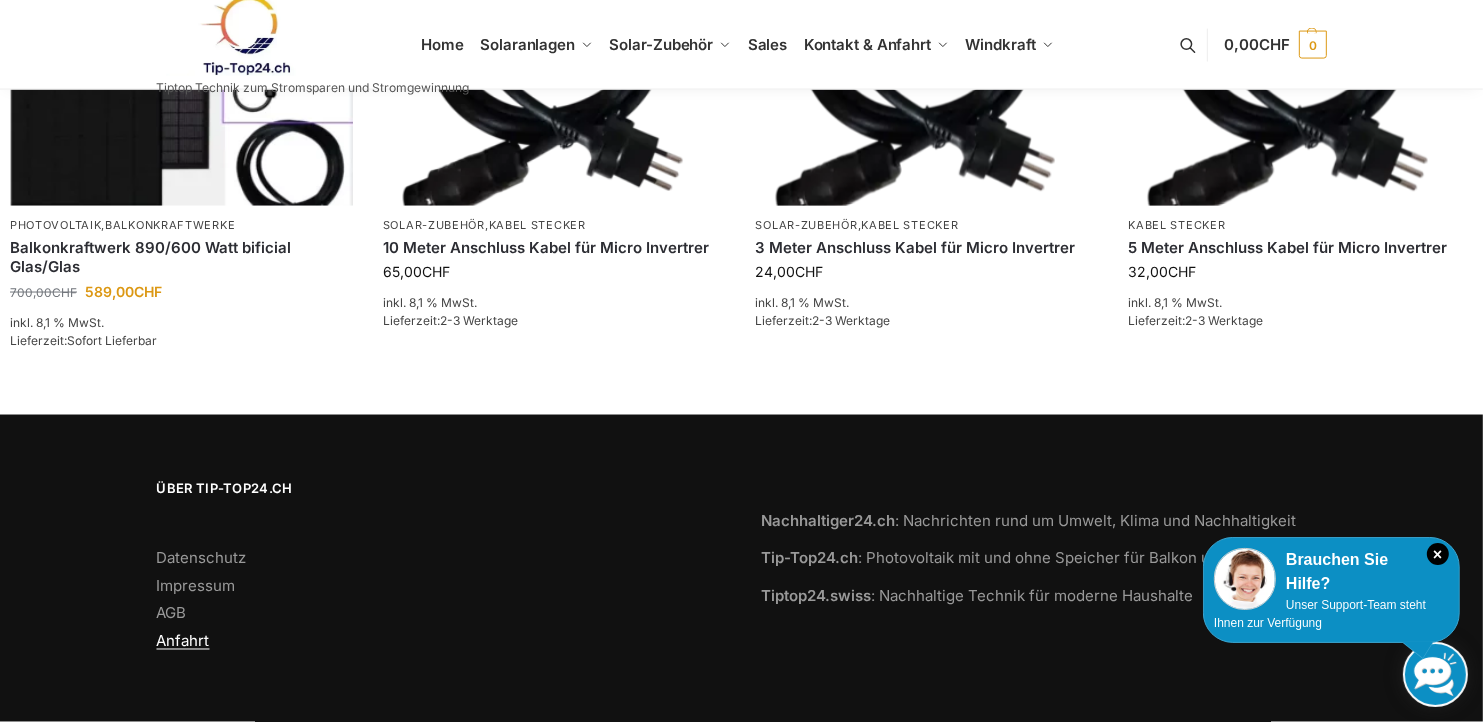 click on "Anfahrt" at bounding box center [183, 641] 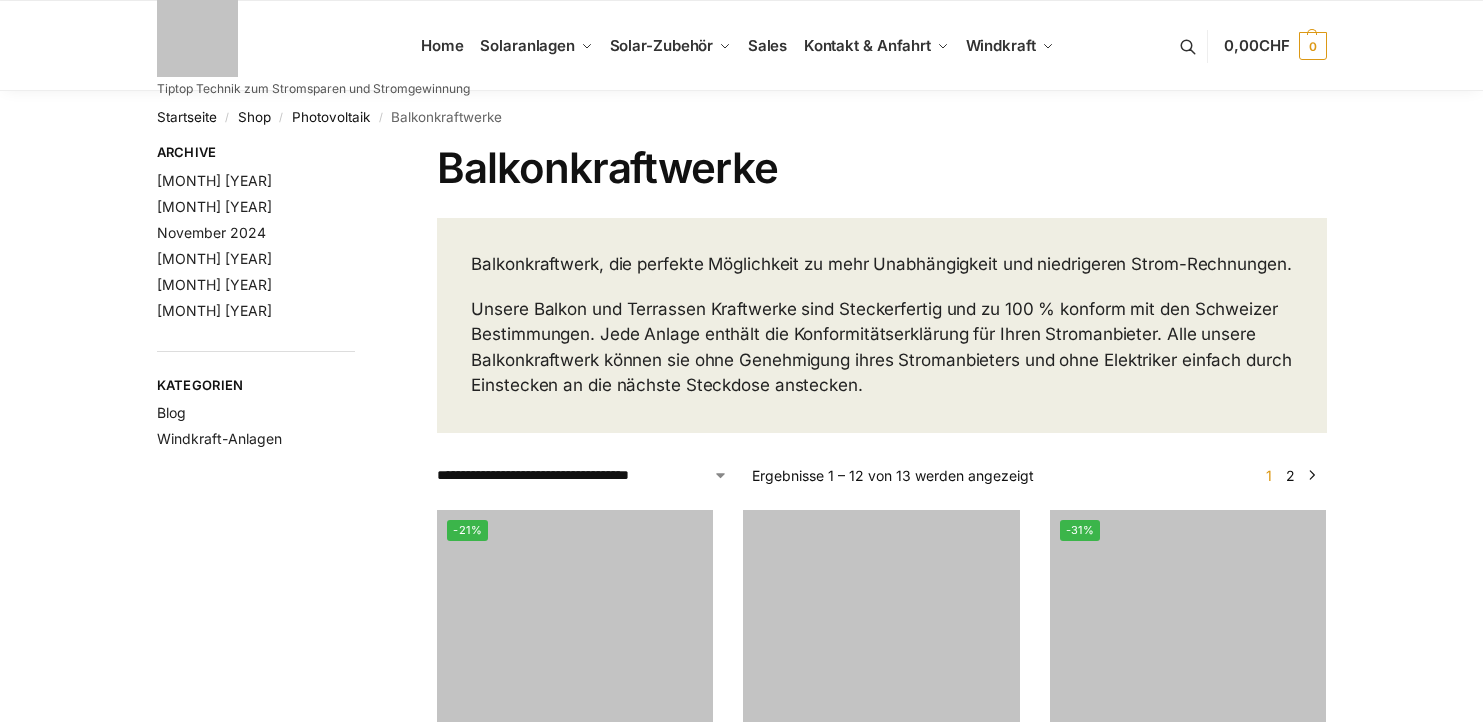 scroll, scrollTop: 0, scrollLeft: 0, axis: both 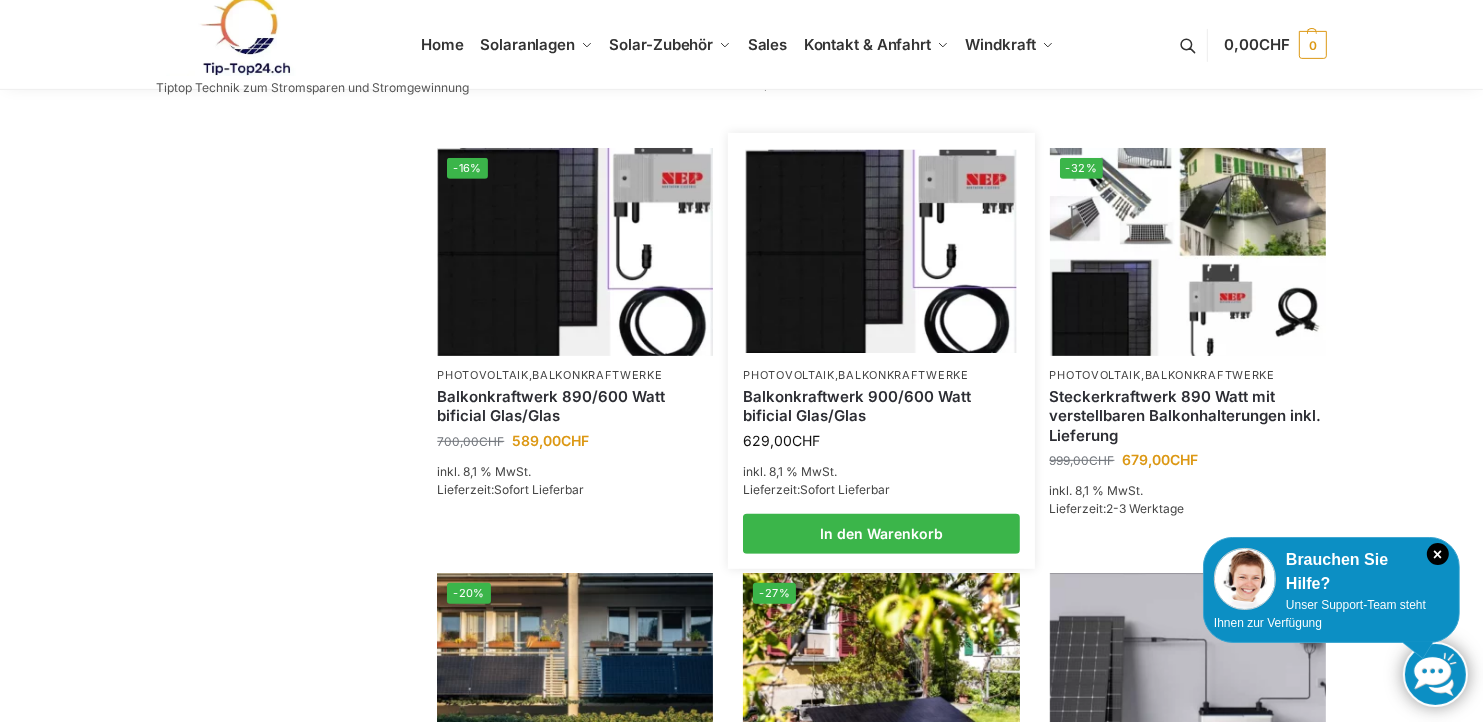 click at bounding box center (881, 251) 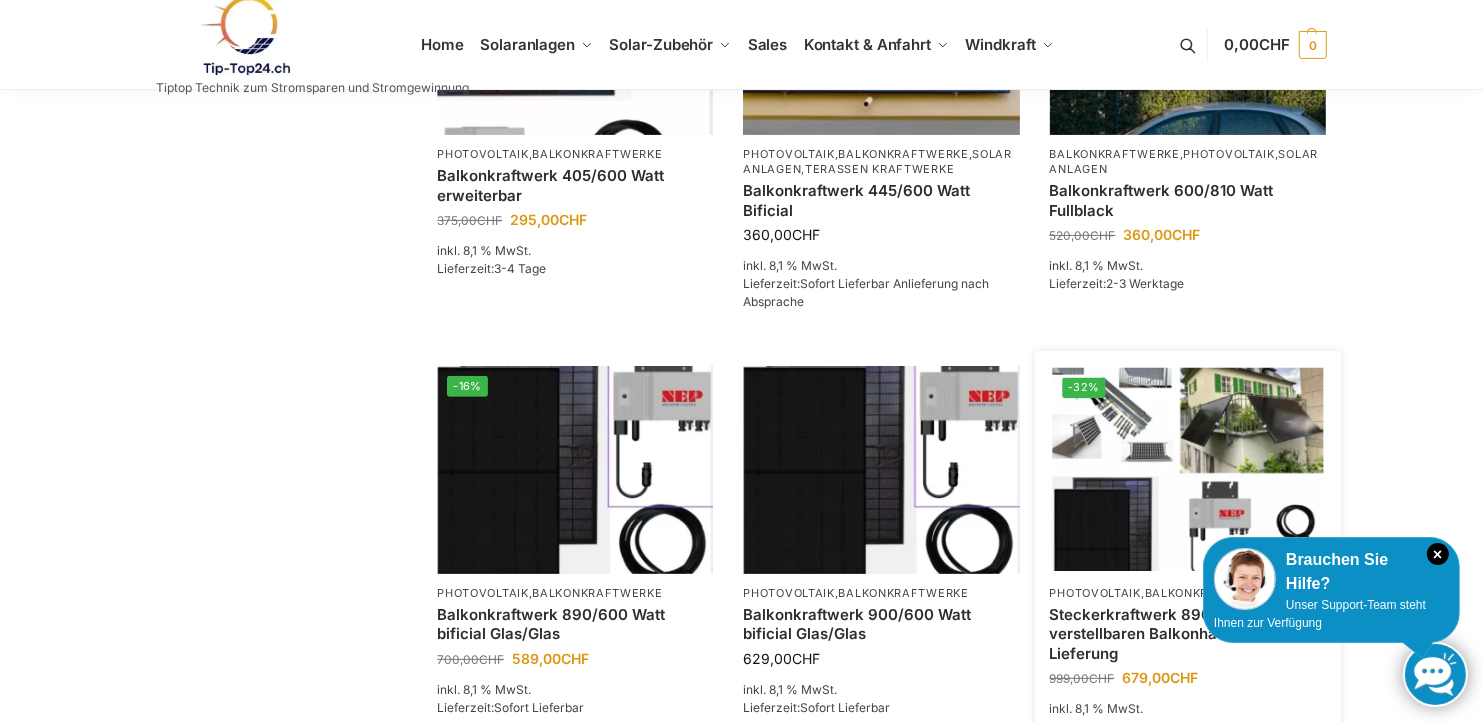 scroll, scrollTop: 600, scrollLeft: 0, axis: vertical 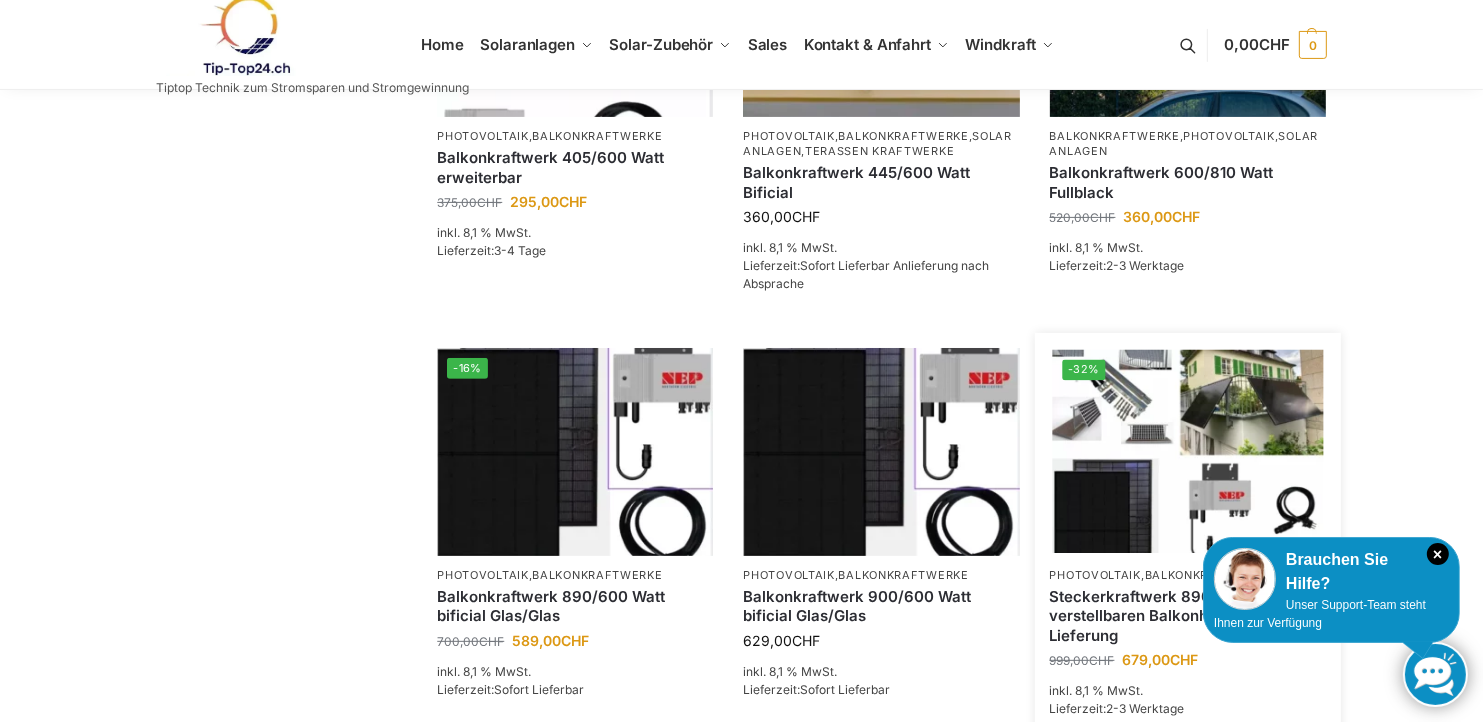 click at bounding box center [1187, 451] 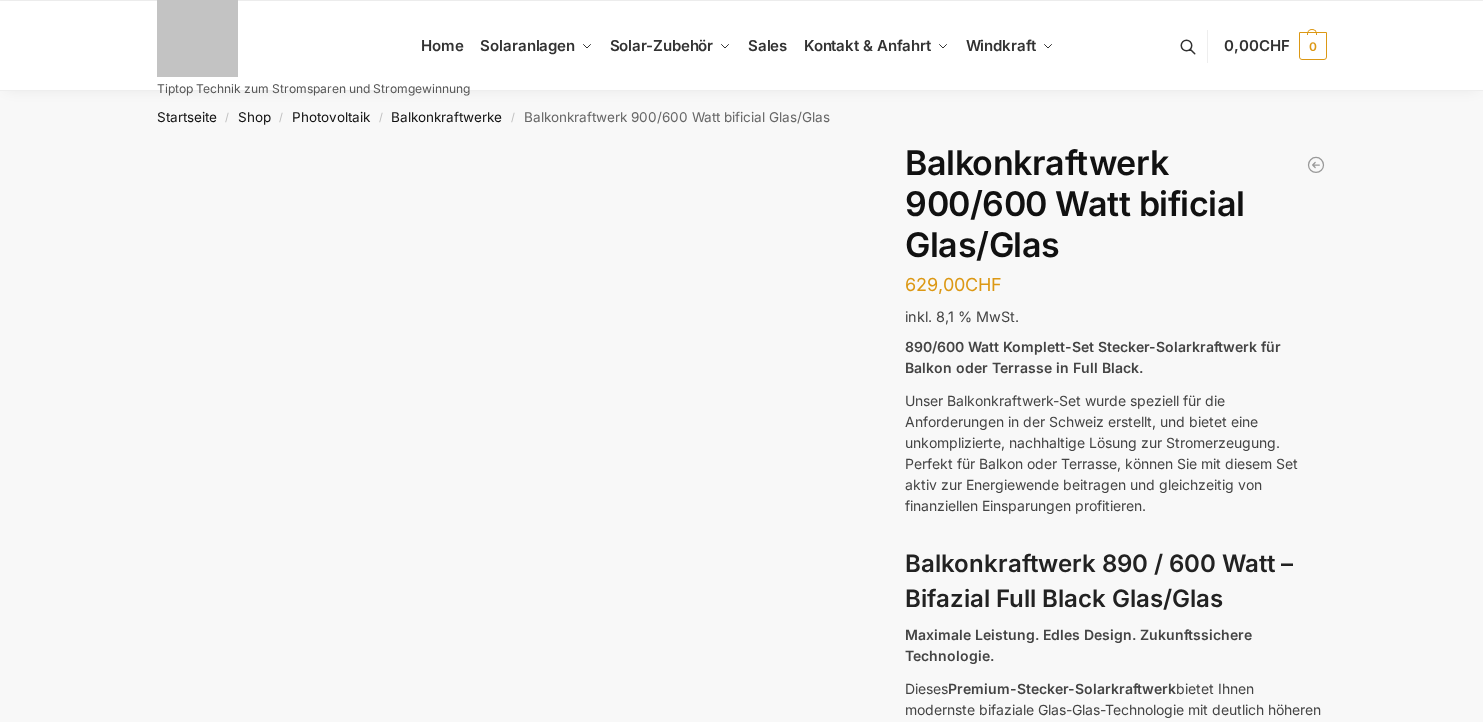 scroll, scrollTop: 0, scrollLeft: 0, axis: both 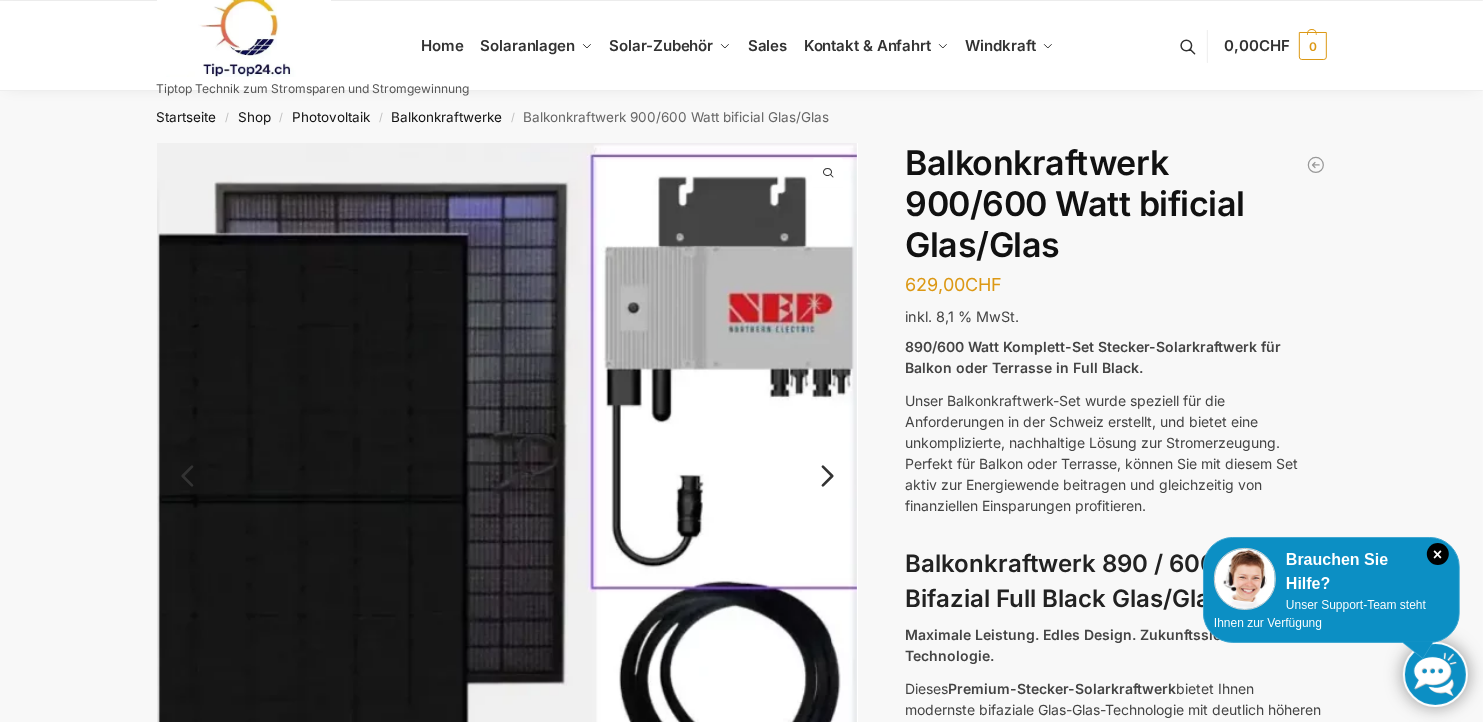 click at bounding box center (508, 494) 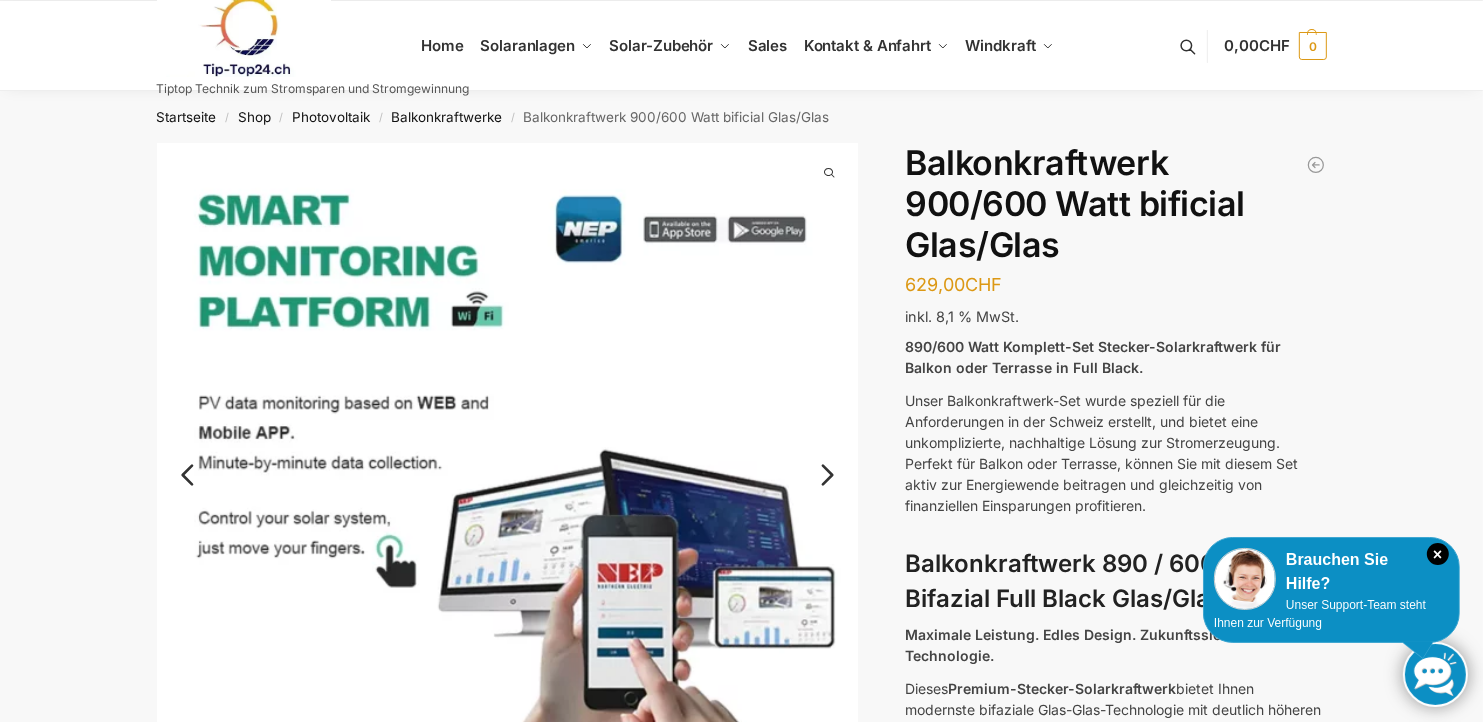 click on "Next" at bounding box center (824, 485) 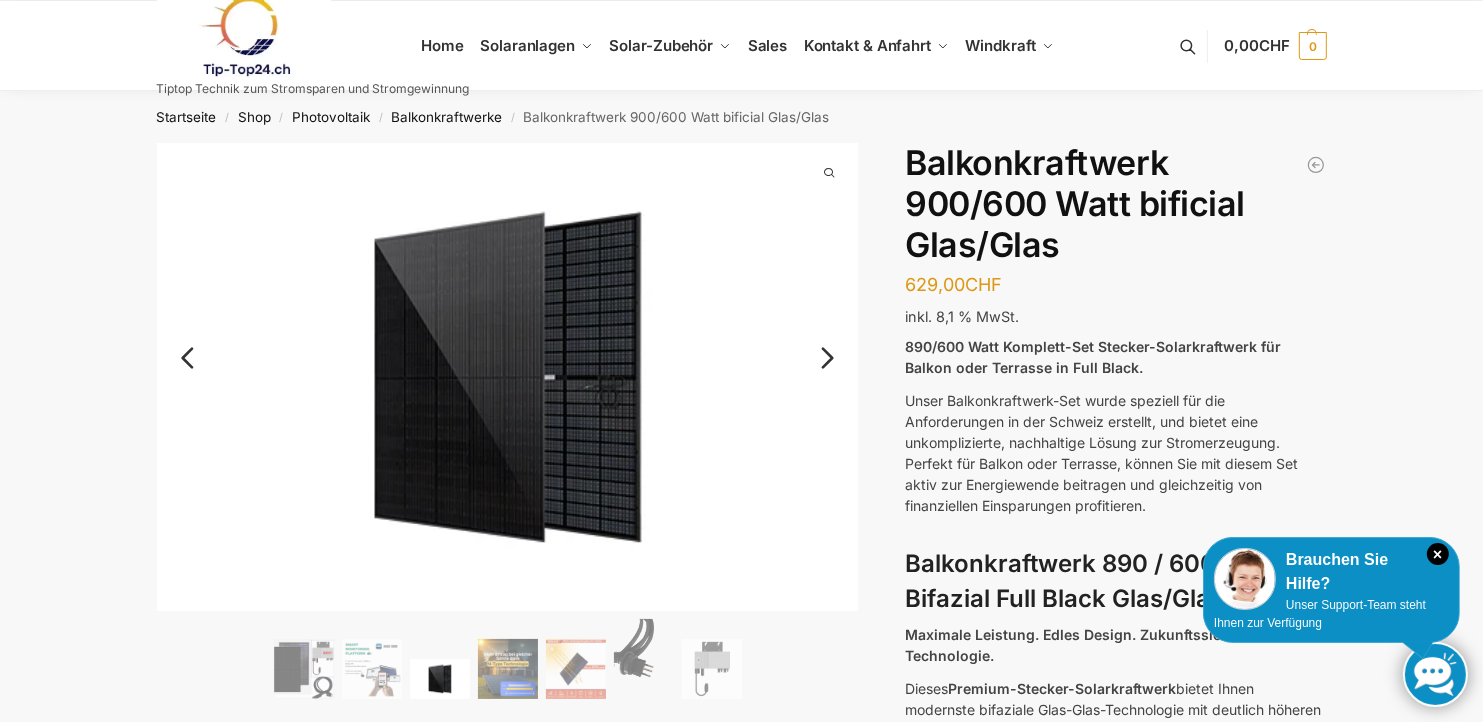 click on "Next" at bounding box center (824, 368) 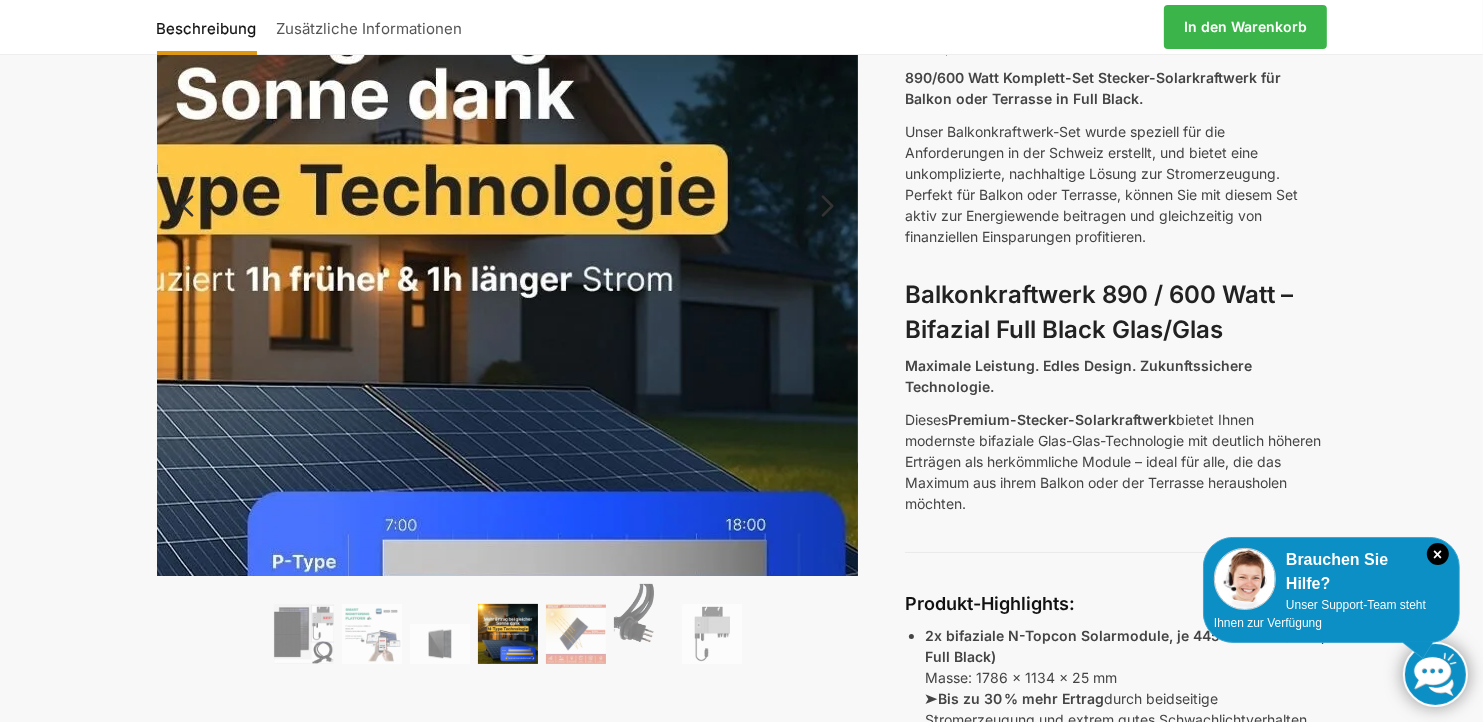 scroll, scrollTop: 300, scrollLeft: 0, axis: vertical 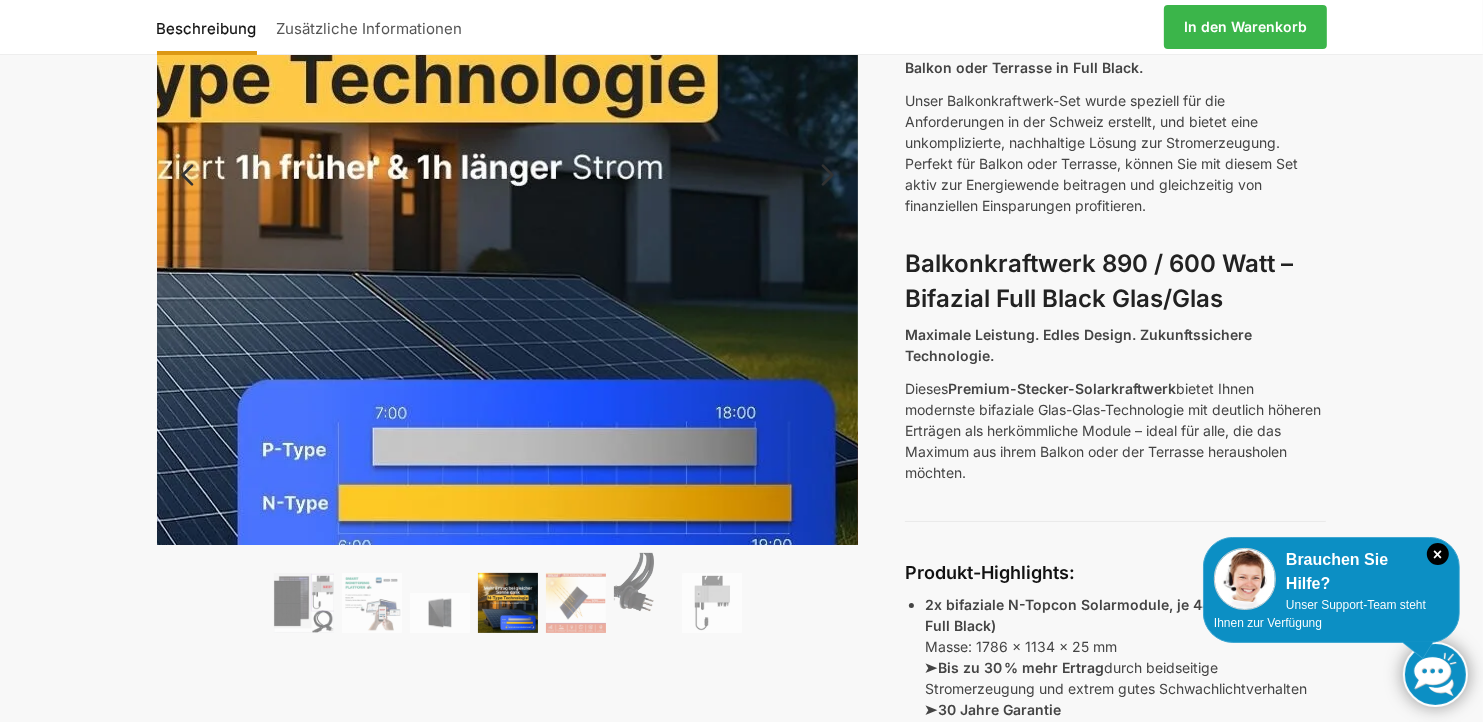 click at bounding box center [364, 164] 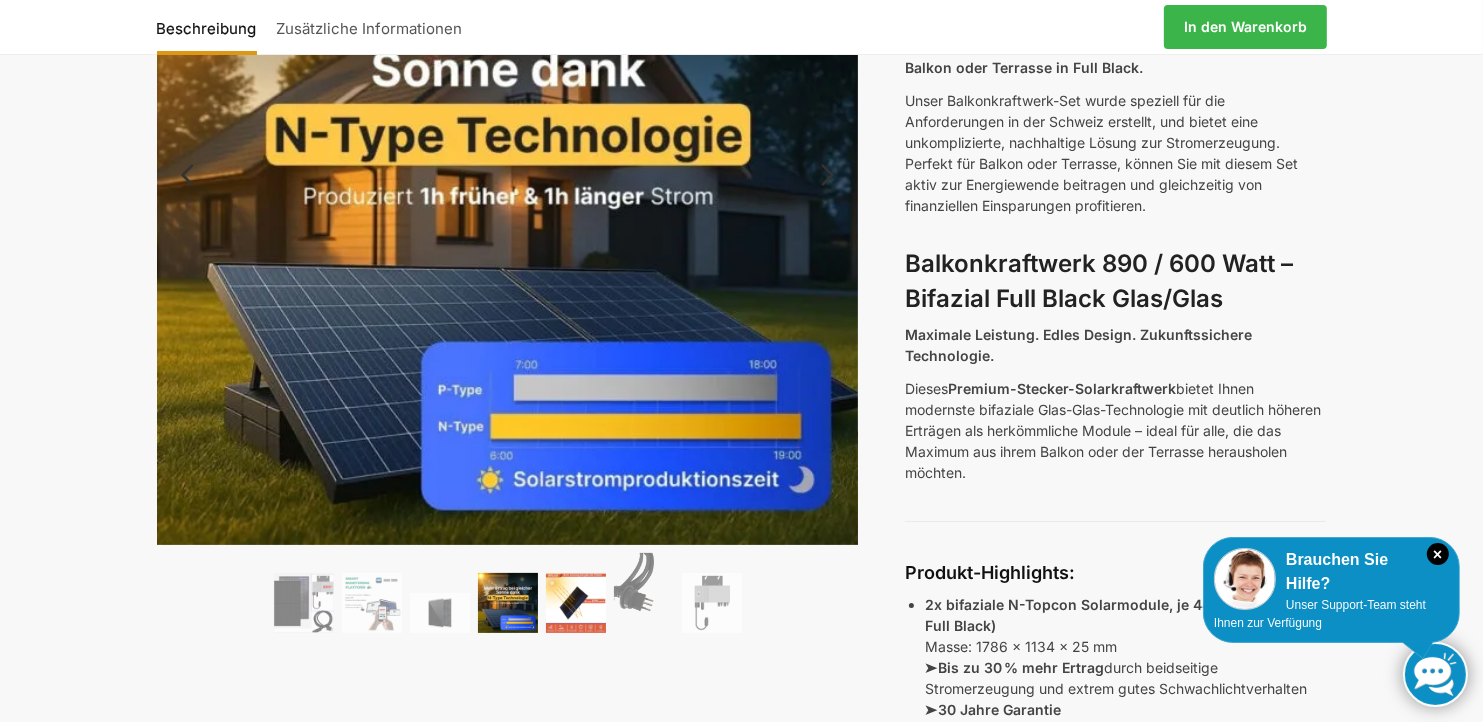 click at bounding box center [576, 603] 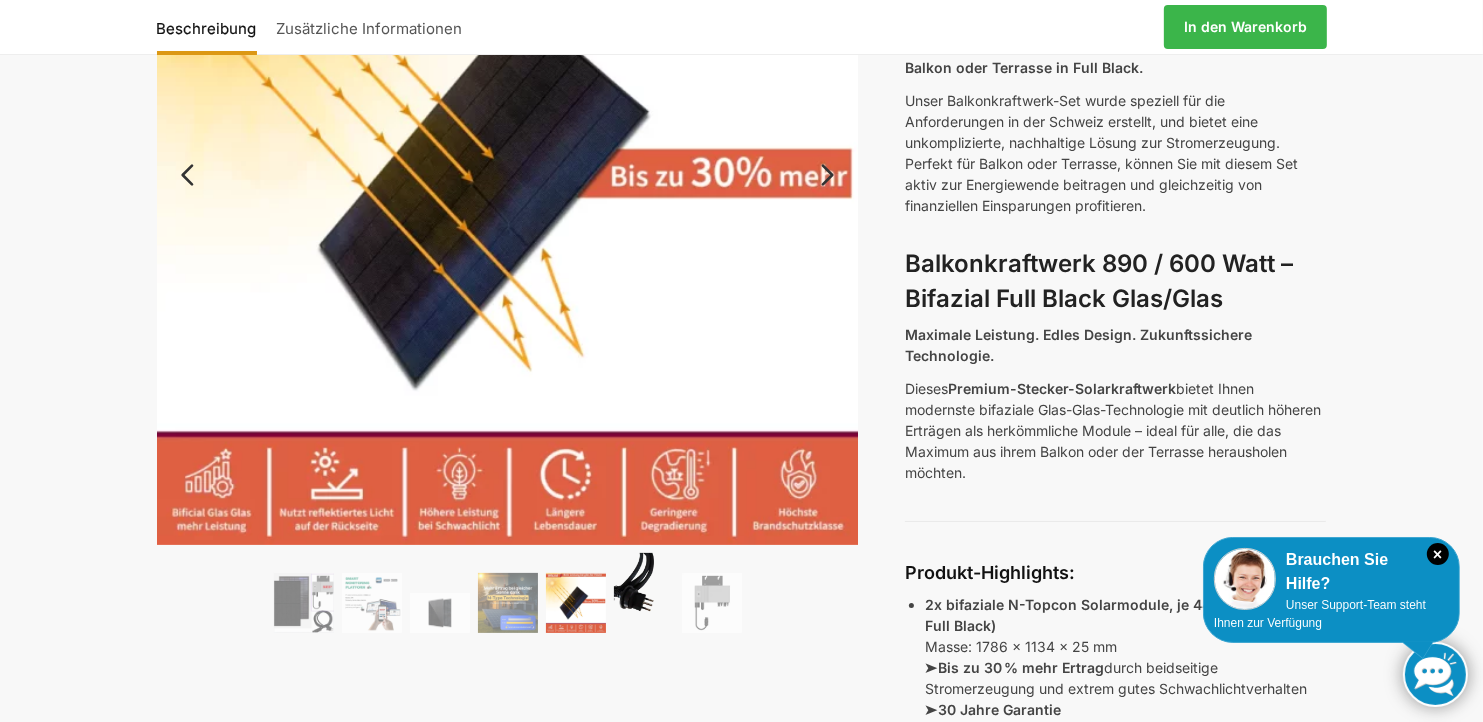 click at bounding box center (644, 593) 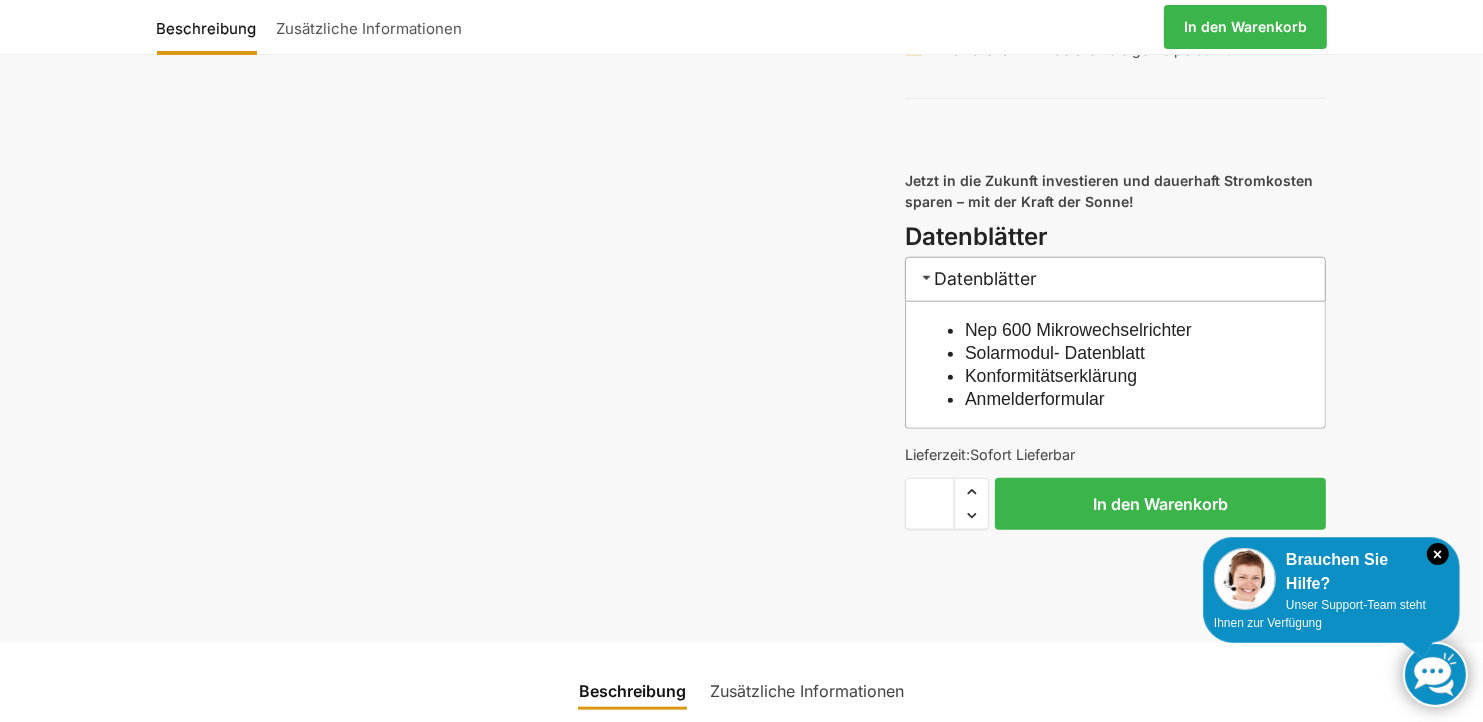 scroll, scrollTop: 1900, scrollLeft: 0, axis: vertical 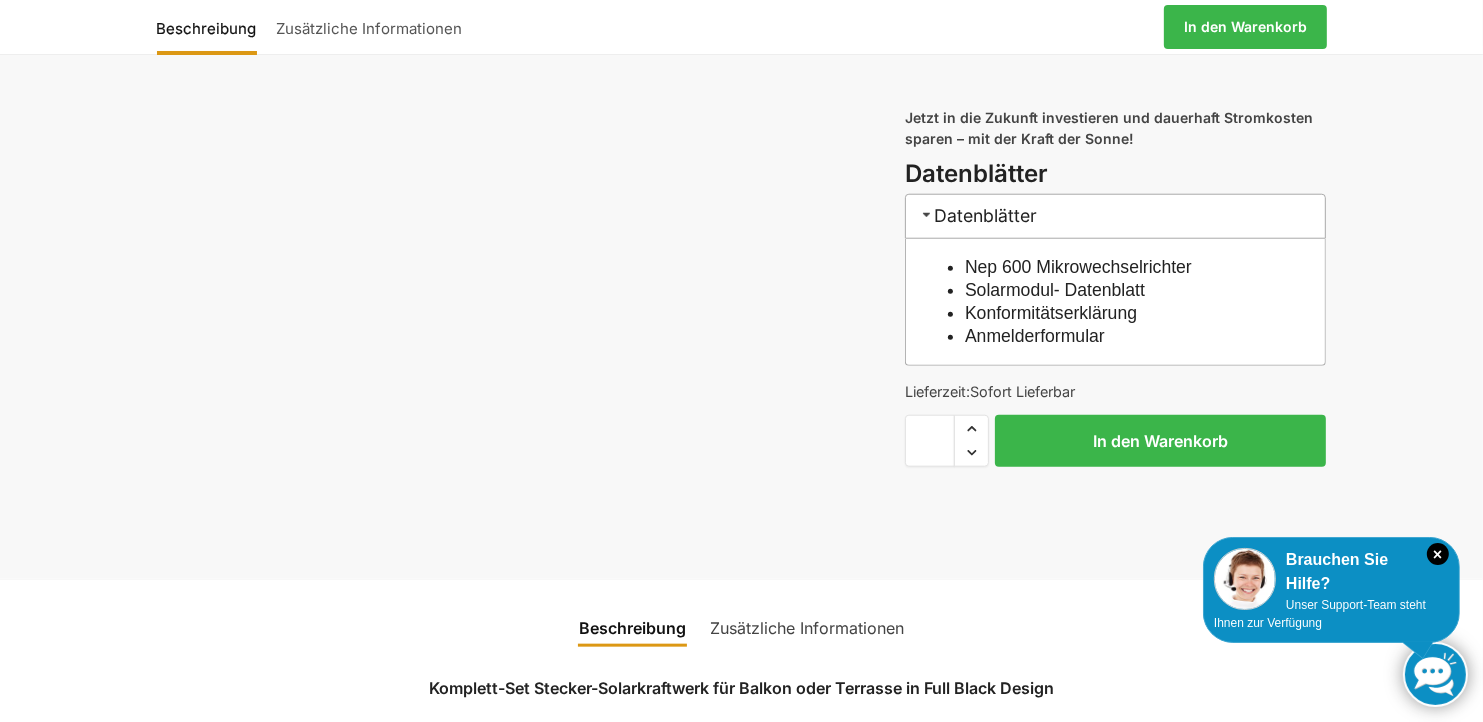 click on "Datenblätter" at bounding box center [1115, 216] 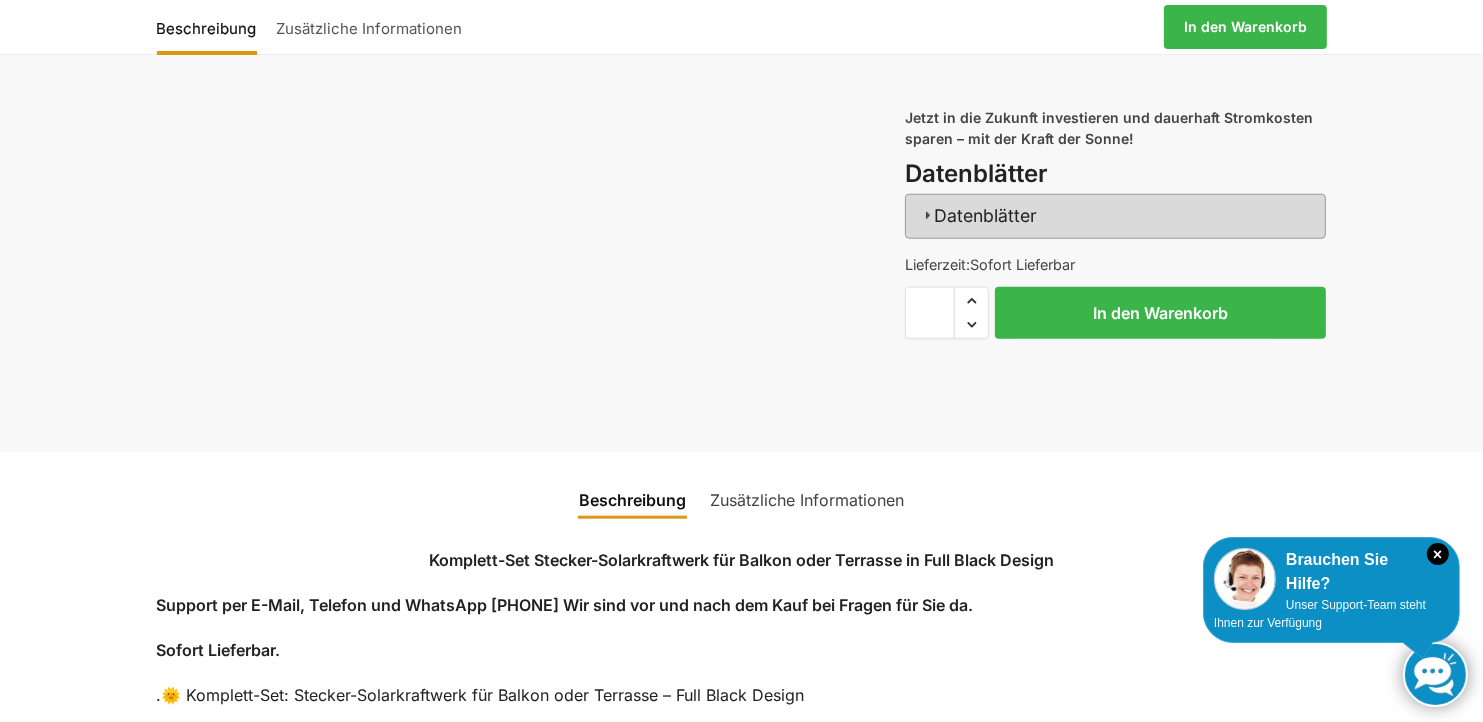 click on "Datenblätter" at bounding box center (1115, 216) 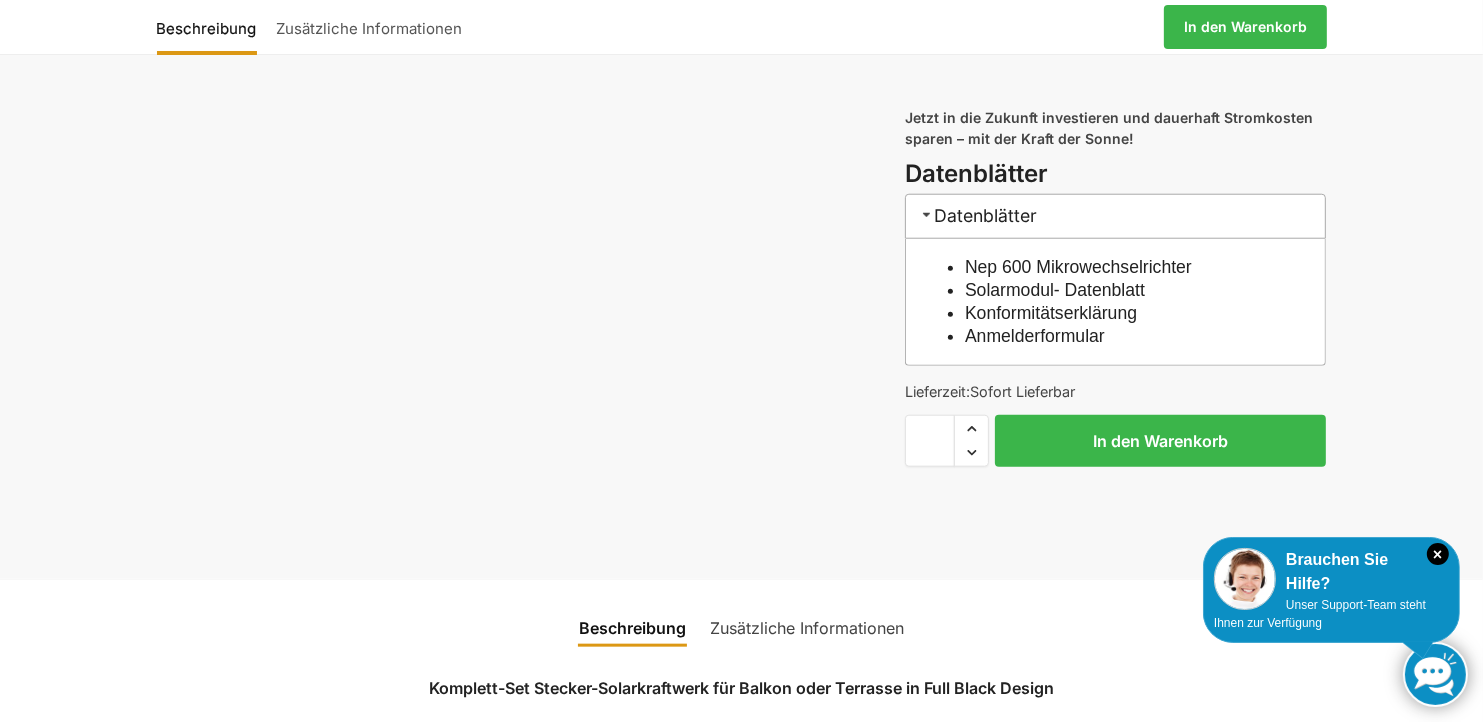 click on "Nep 600 Mikrowechselrichter" at bounding box center [1078, 267] 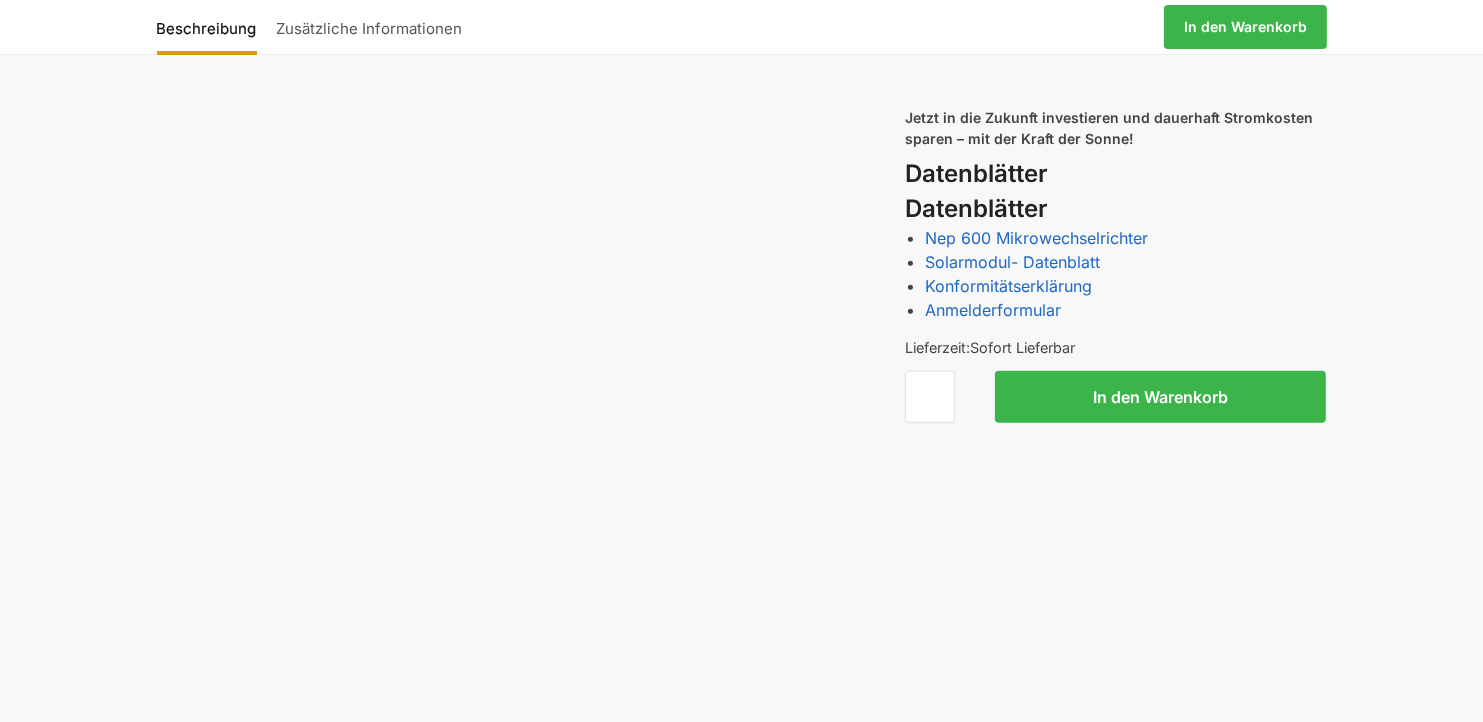scroll, scrollTop: 1900, scrollLeft: 0, axis: vertical 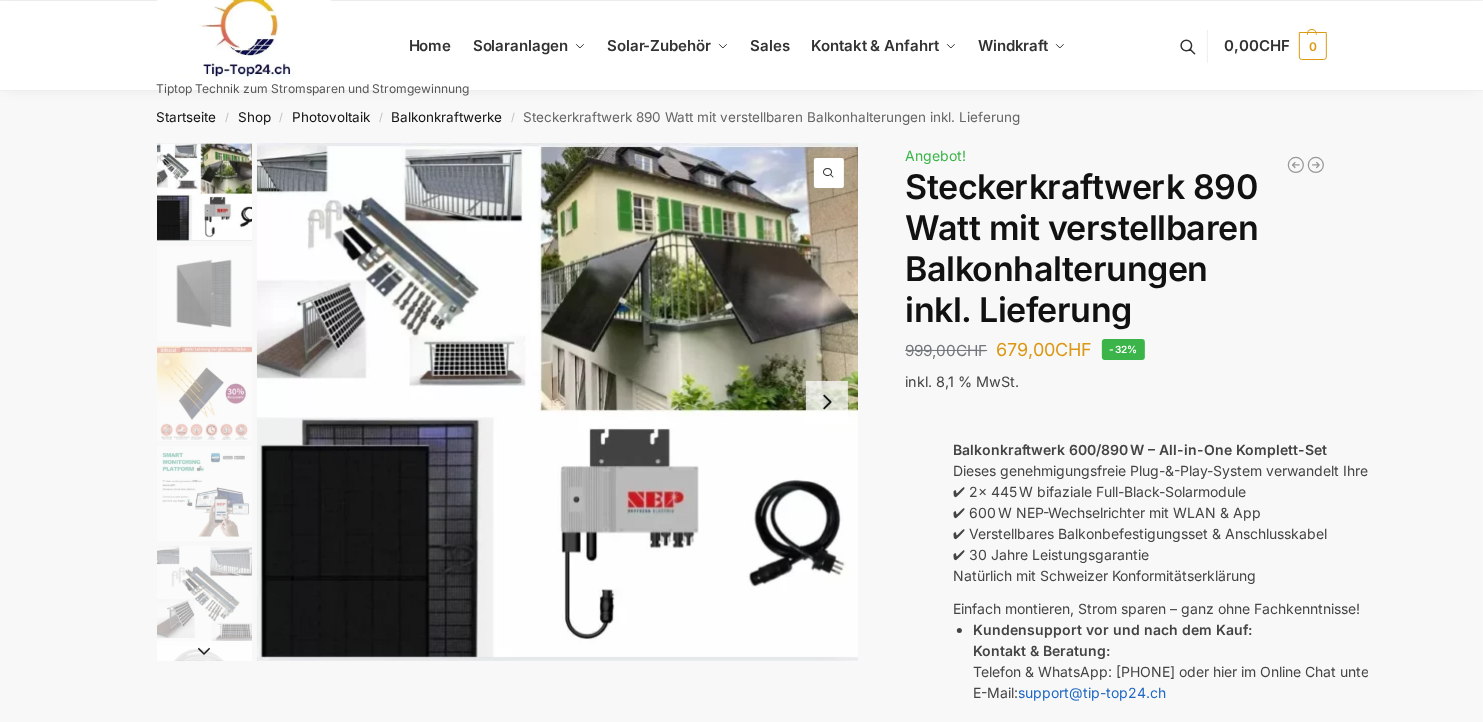 click at bounding box center [558, 402] 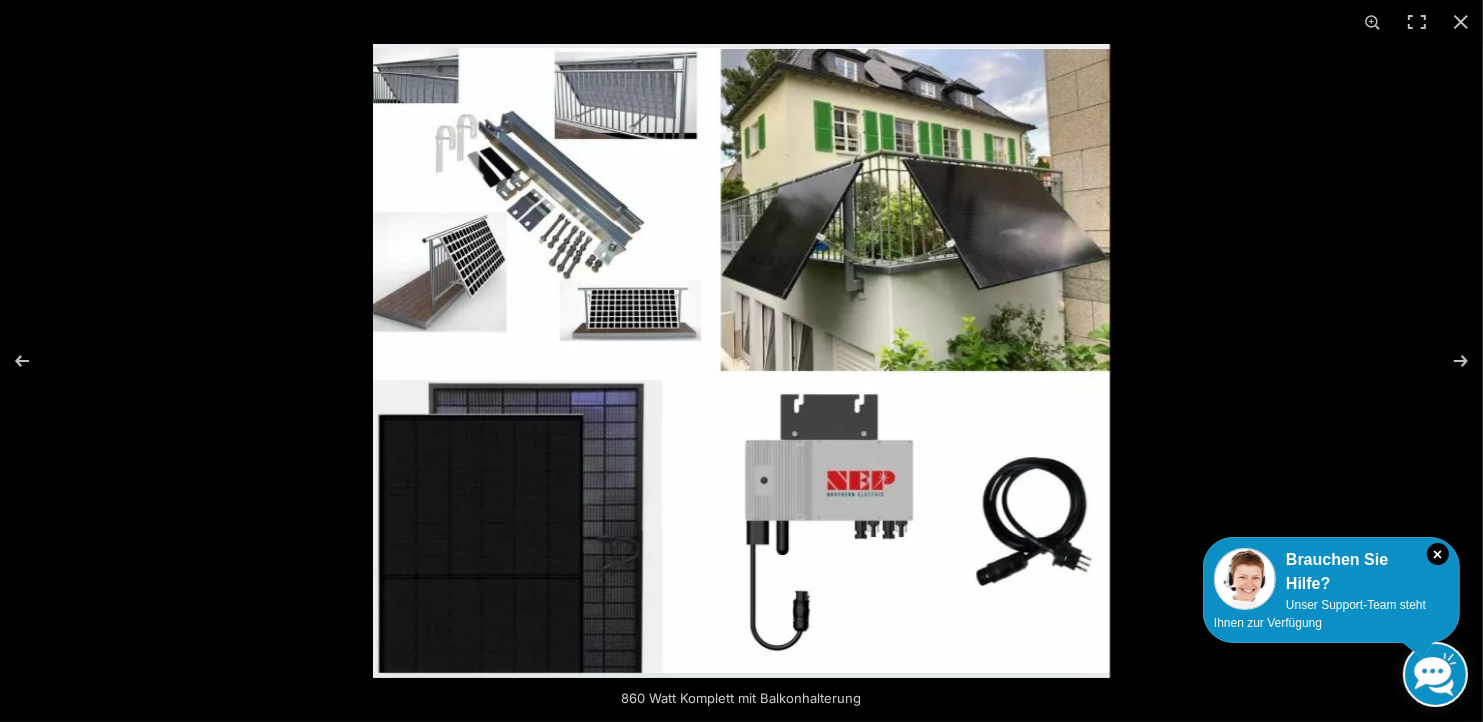 click at bounding box center (741, 361) 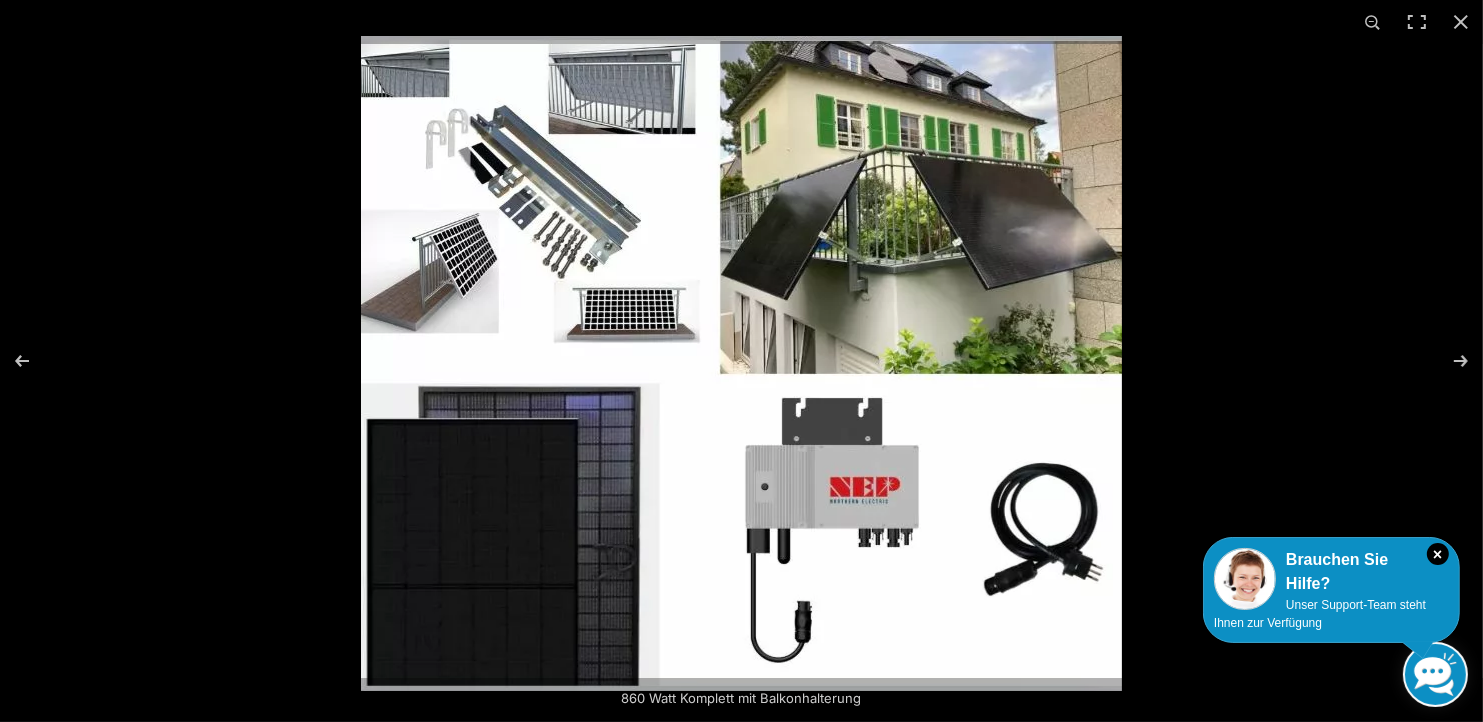 click at bounding box center (741, 363) 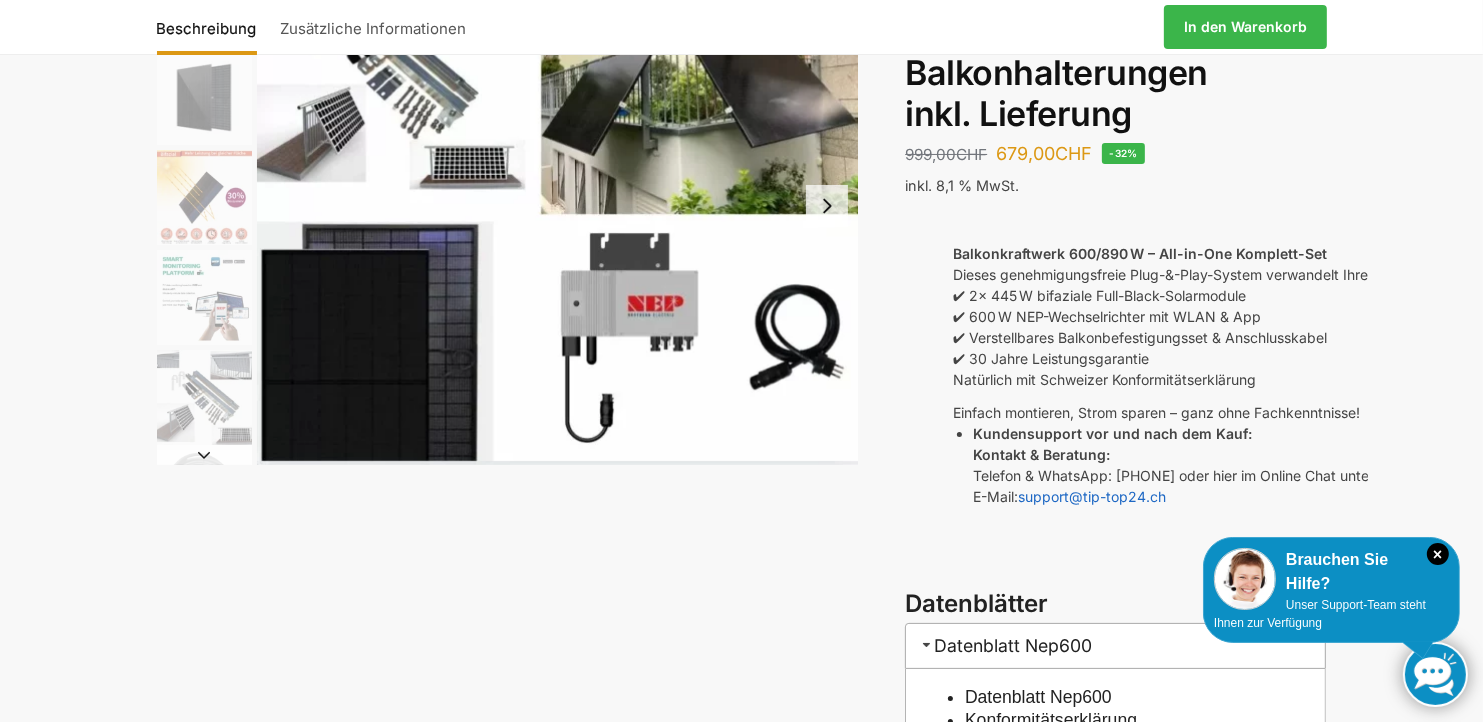 scroll, scrollTop: 200, scrollLeft: 0, axis: vertical 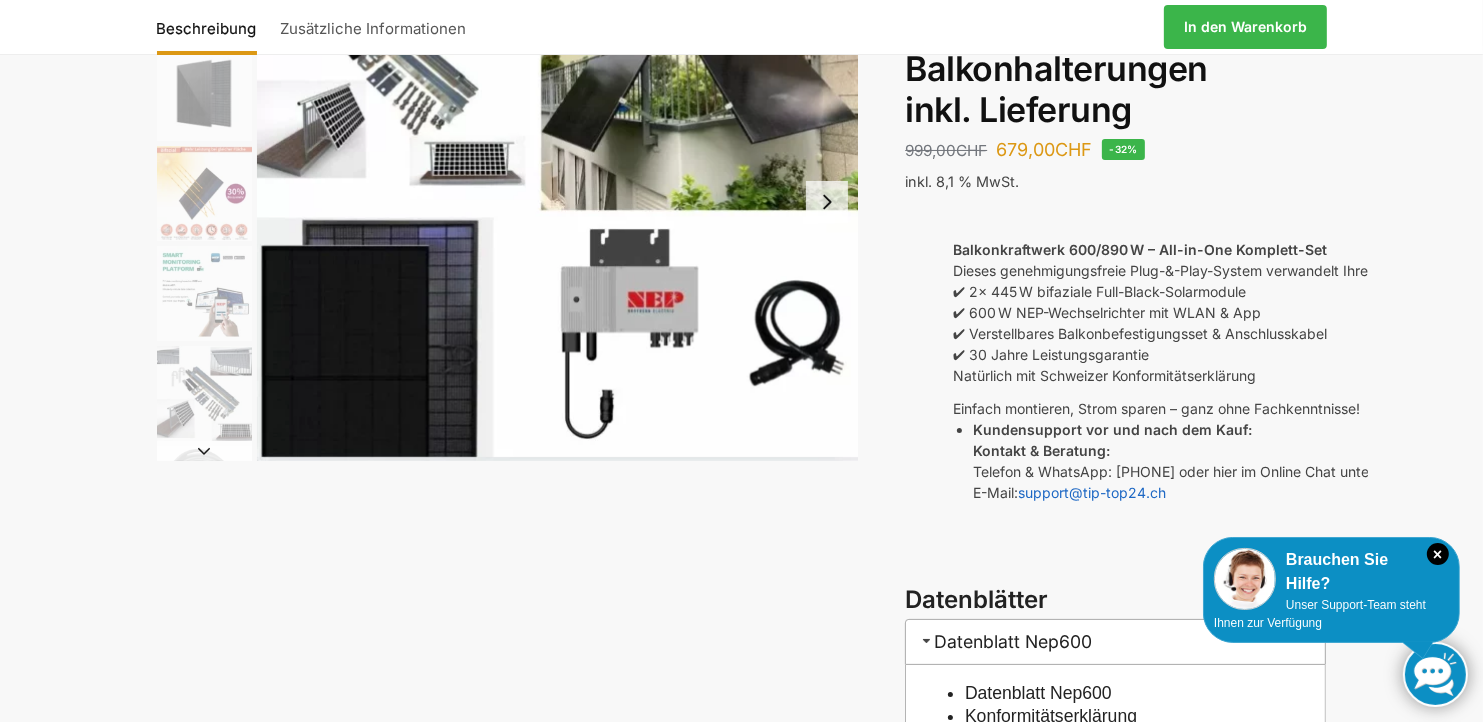 click at bounding box center (558, 202) 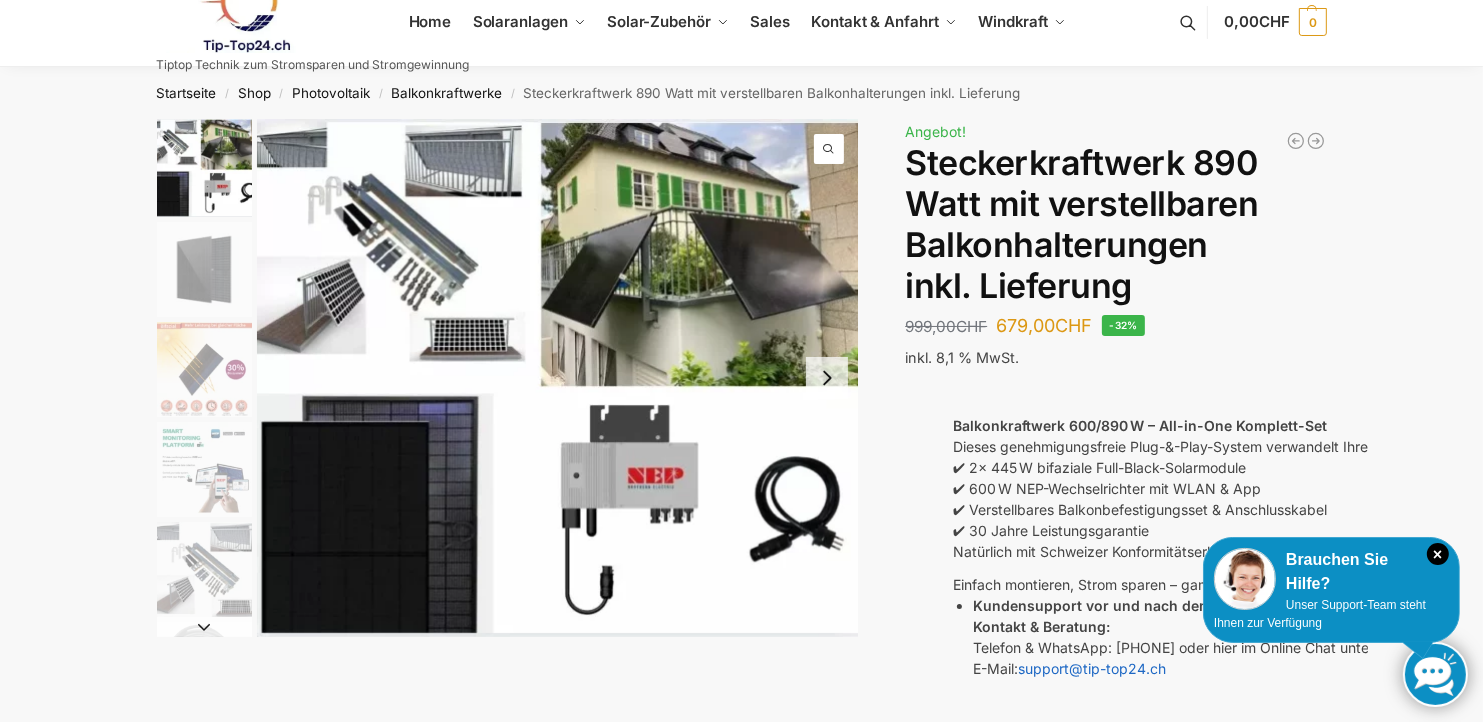 scroll, scrollTop: 100, scrollLeft: 0, axis: vertical 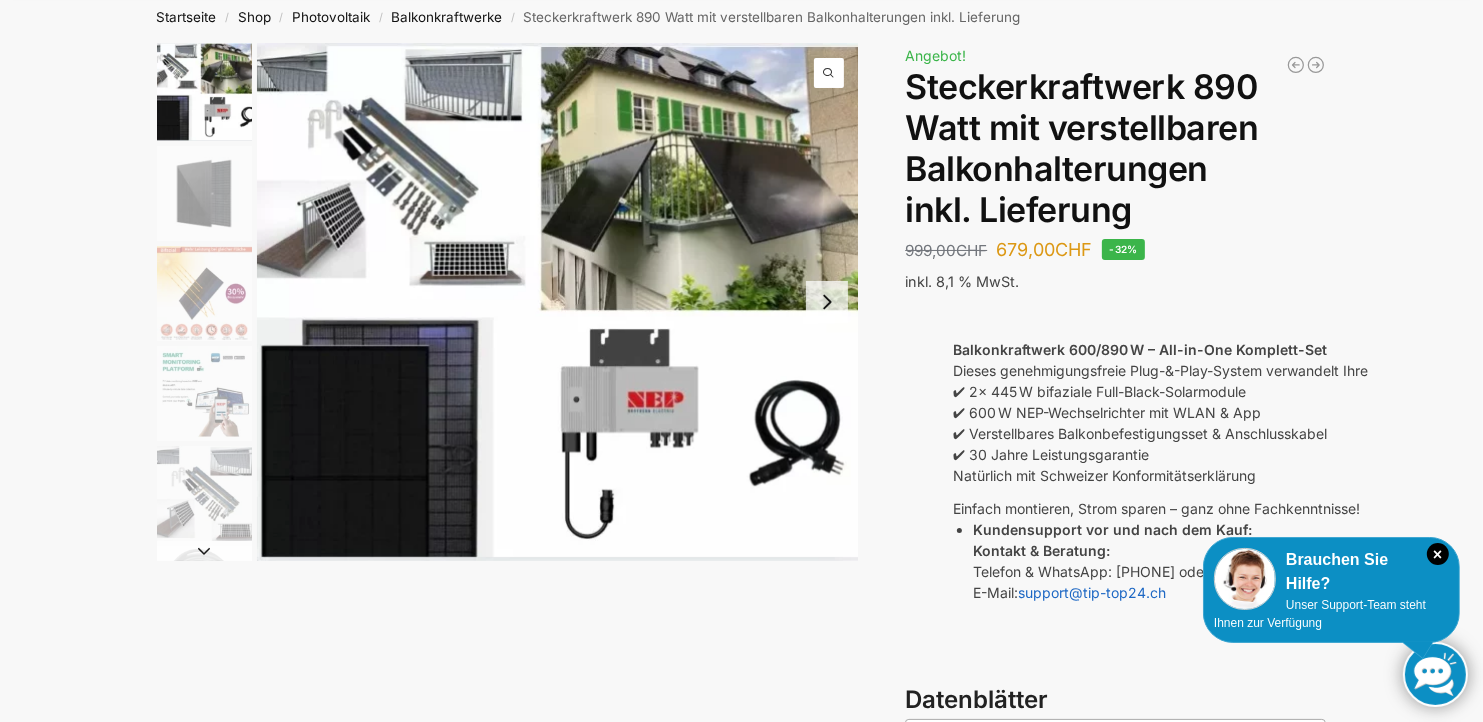 click at bounding box center [558, 302] 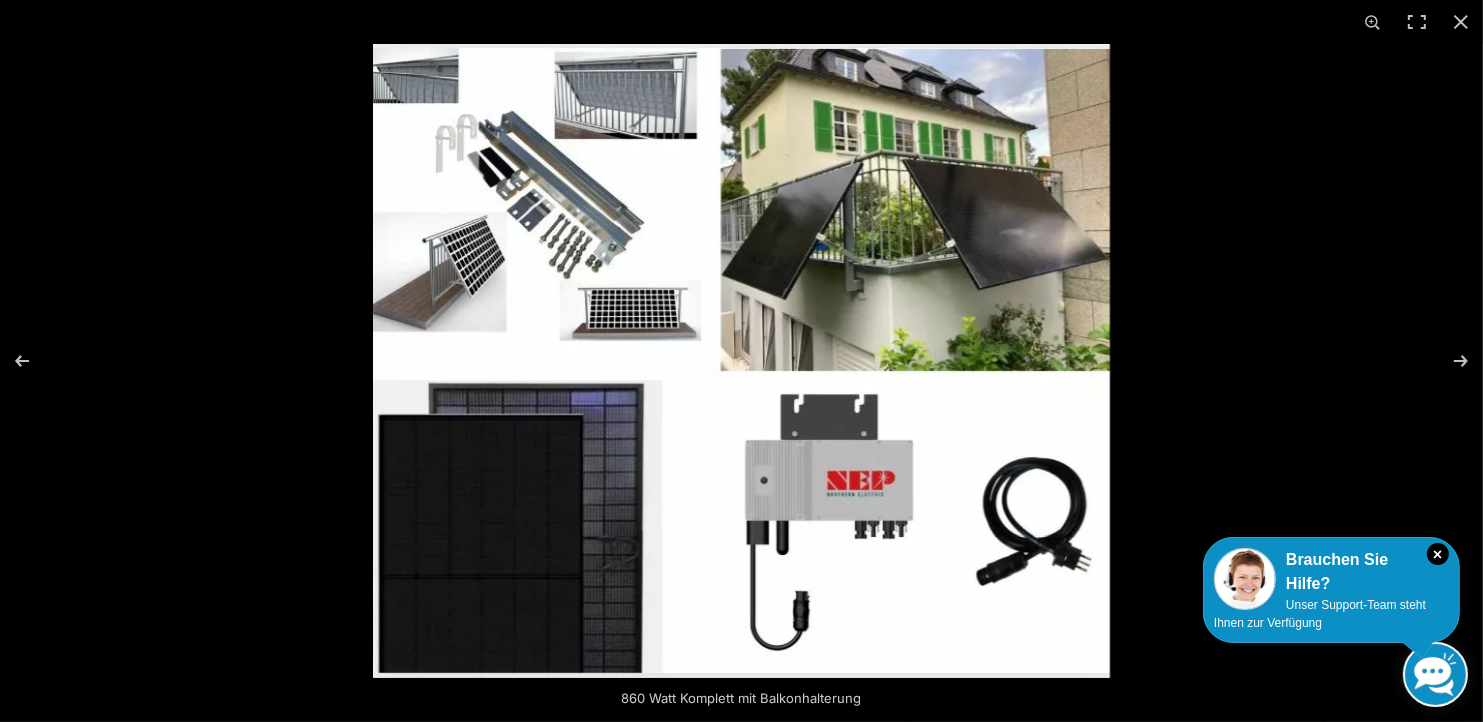 click at bounding box center [741, 361] 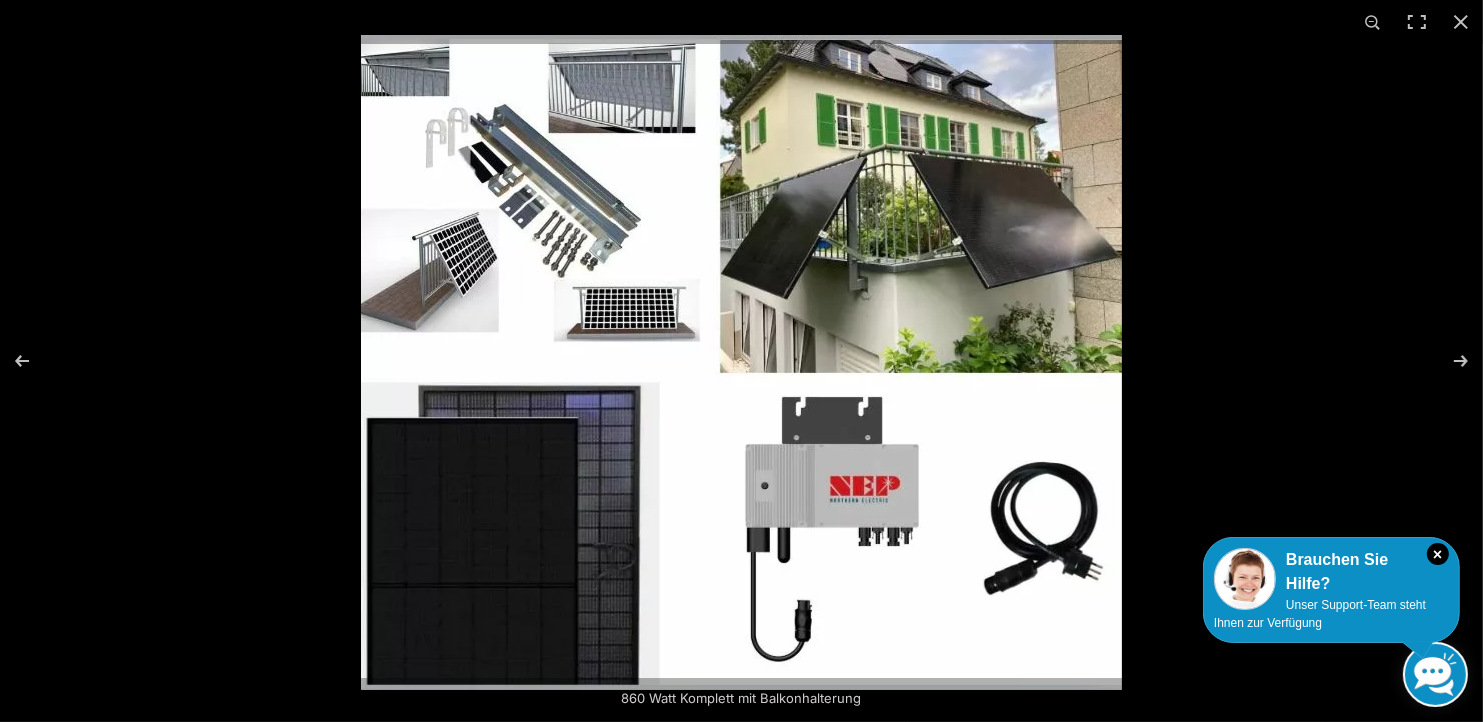 click at bounding box center [741, 362] 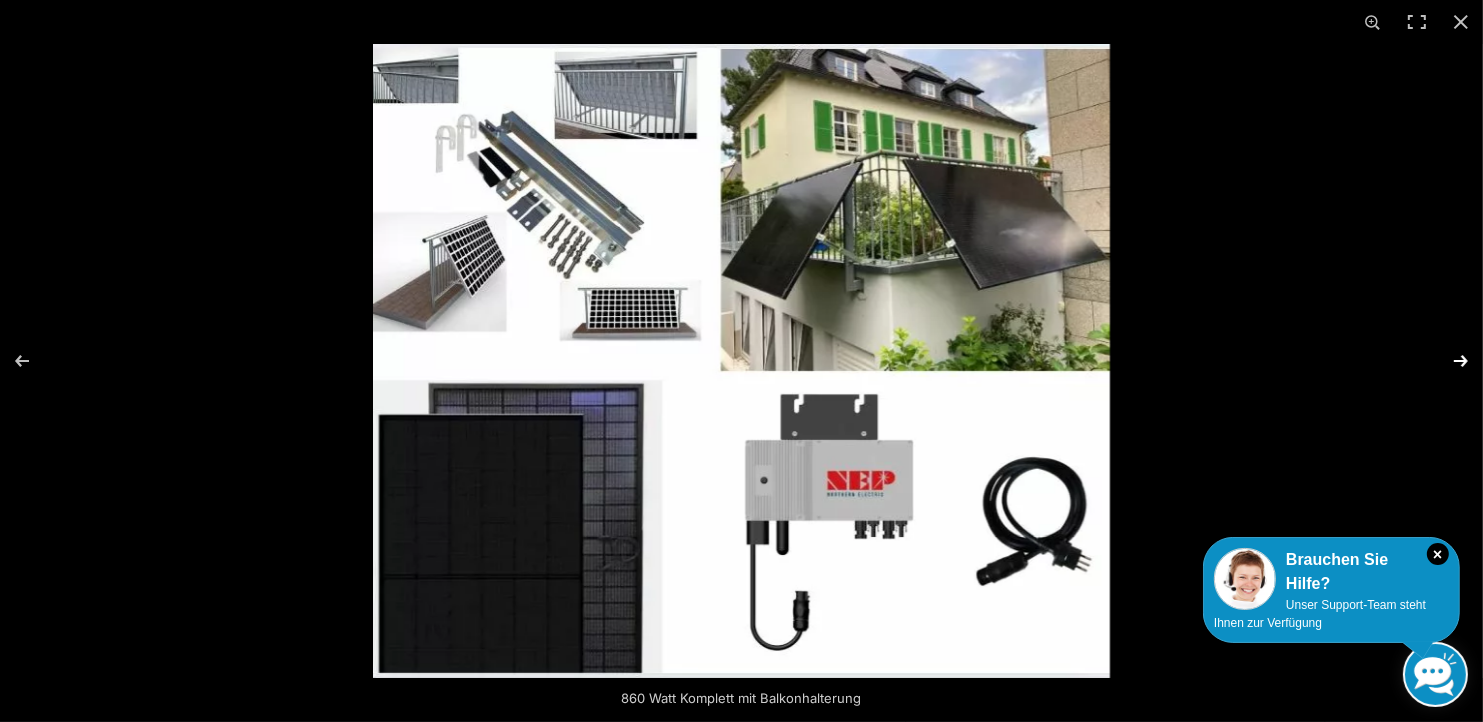 click at bounding box center [1448, 361] 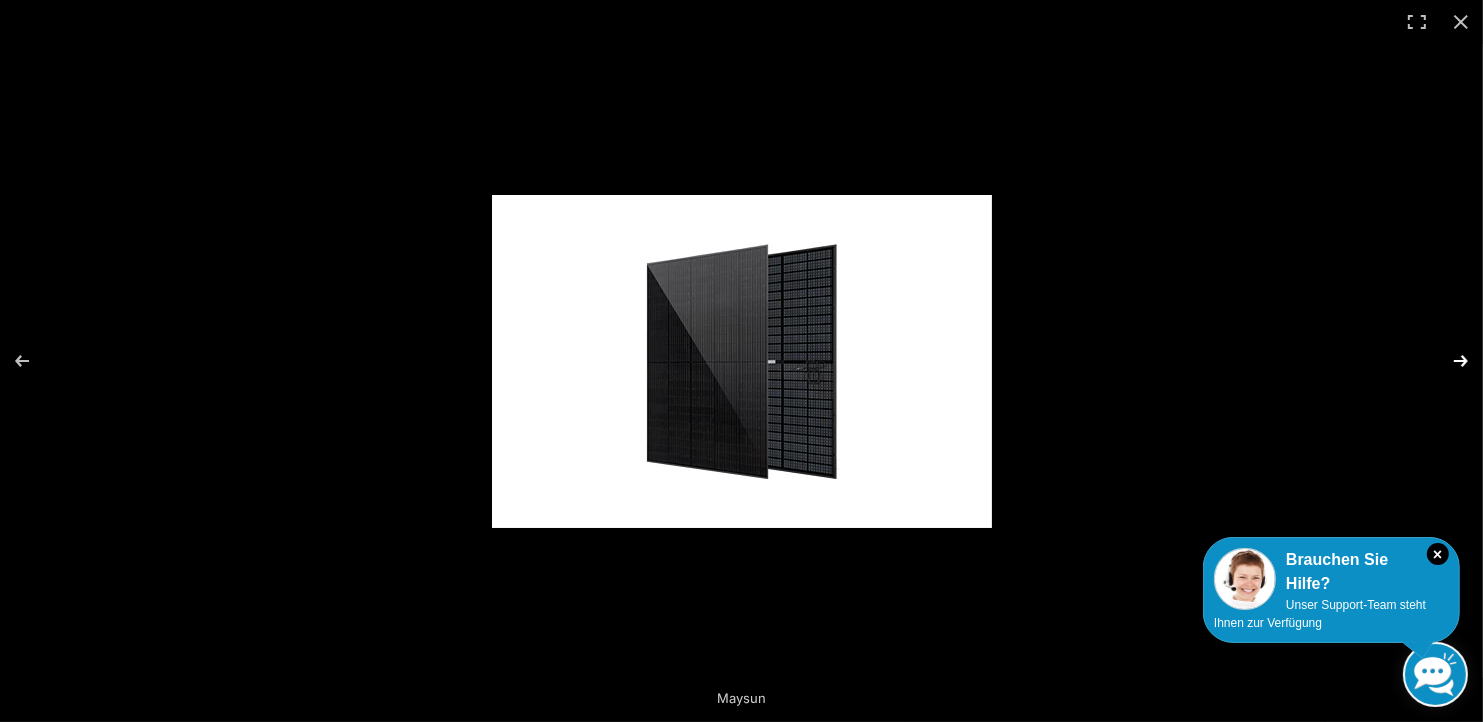 click at bounding box center [1448, 361] 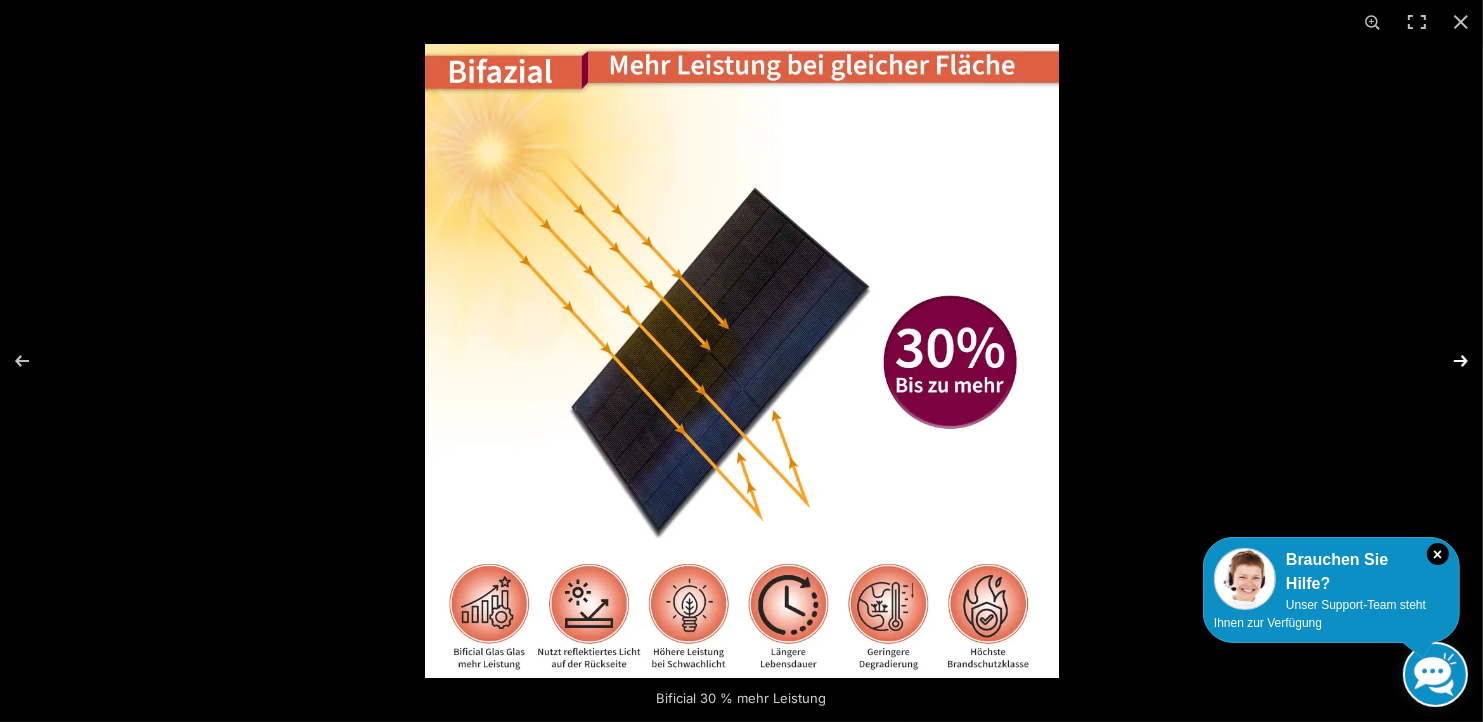 click at bounding box center [1448, 361] 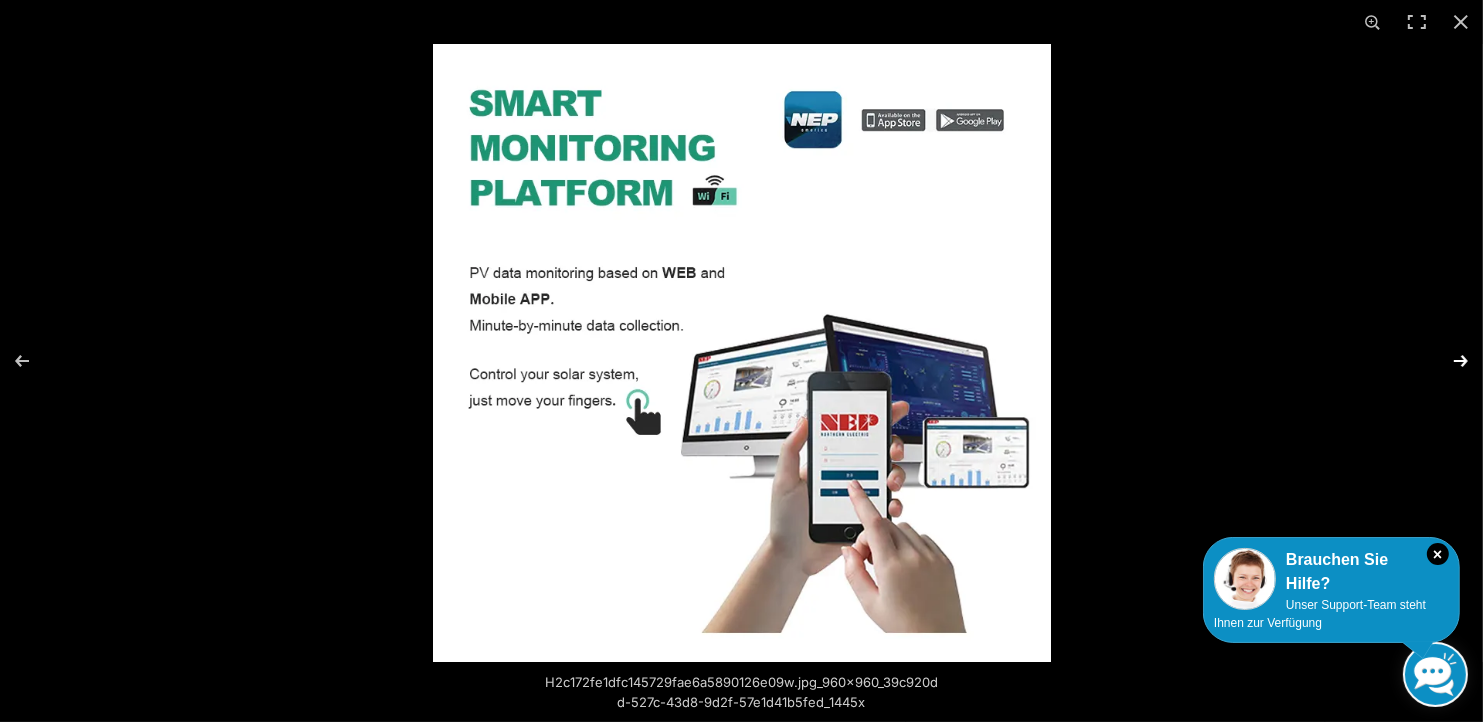 click at bounding box center [1448, 361] 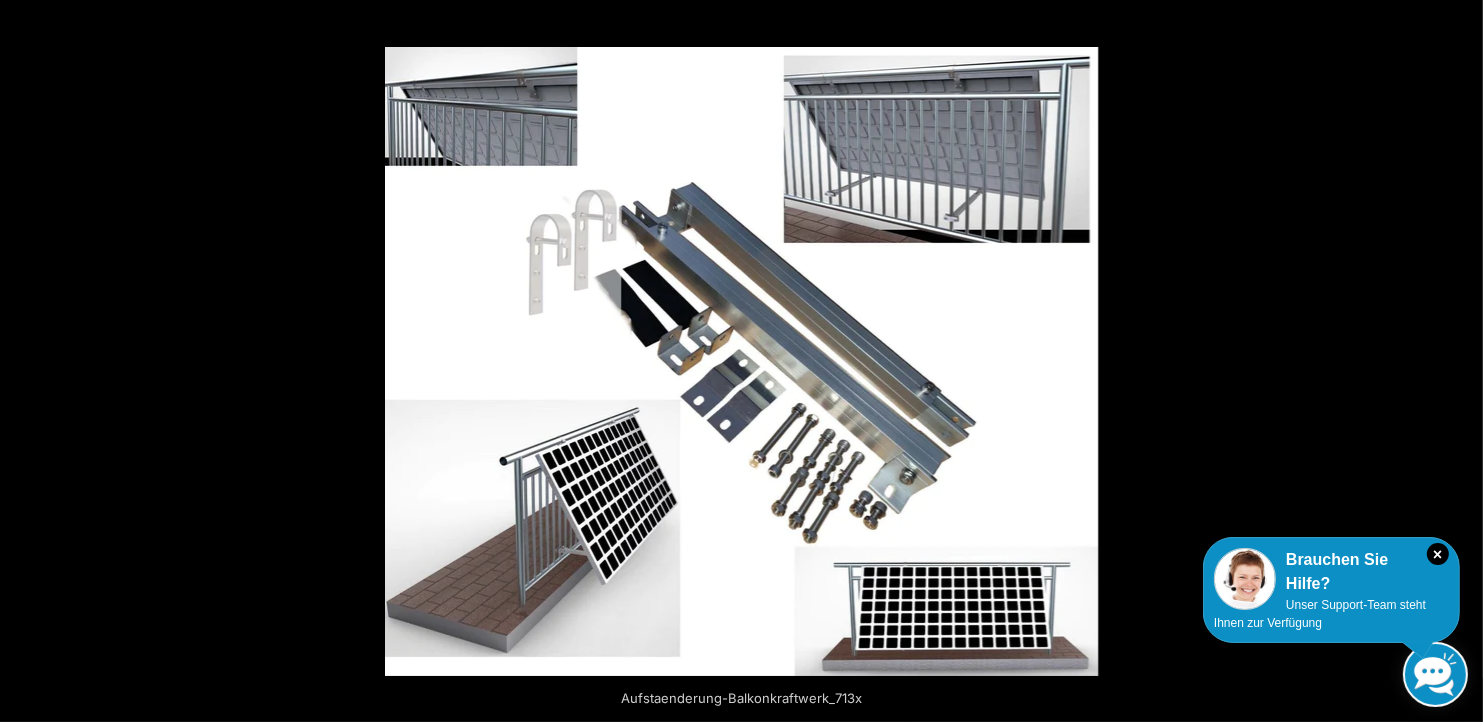 click at bounding box center [1448, 361] 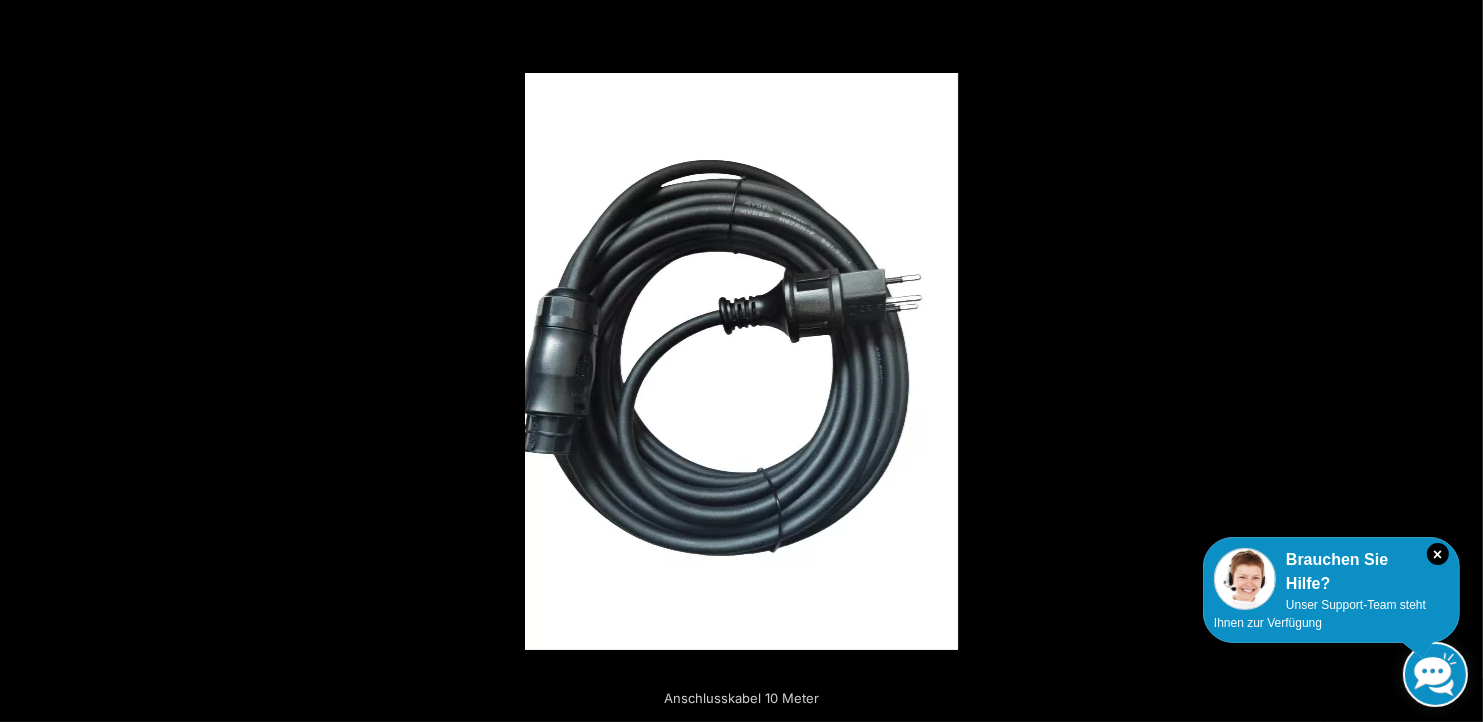 click at bounding box center [1448, 361] 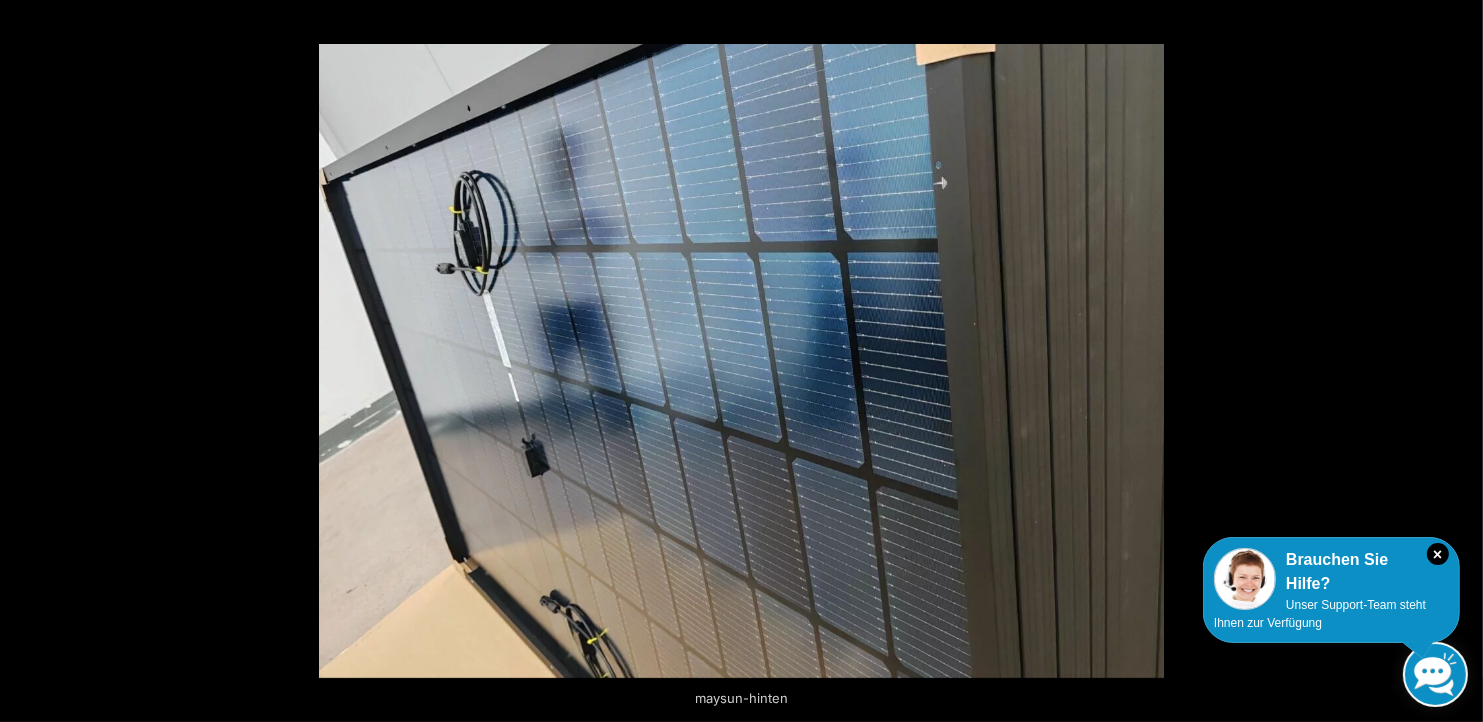 click at bounding box center (1448, 361) 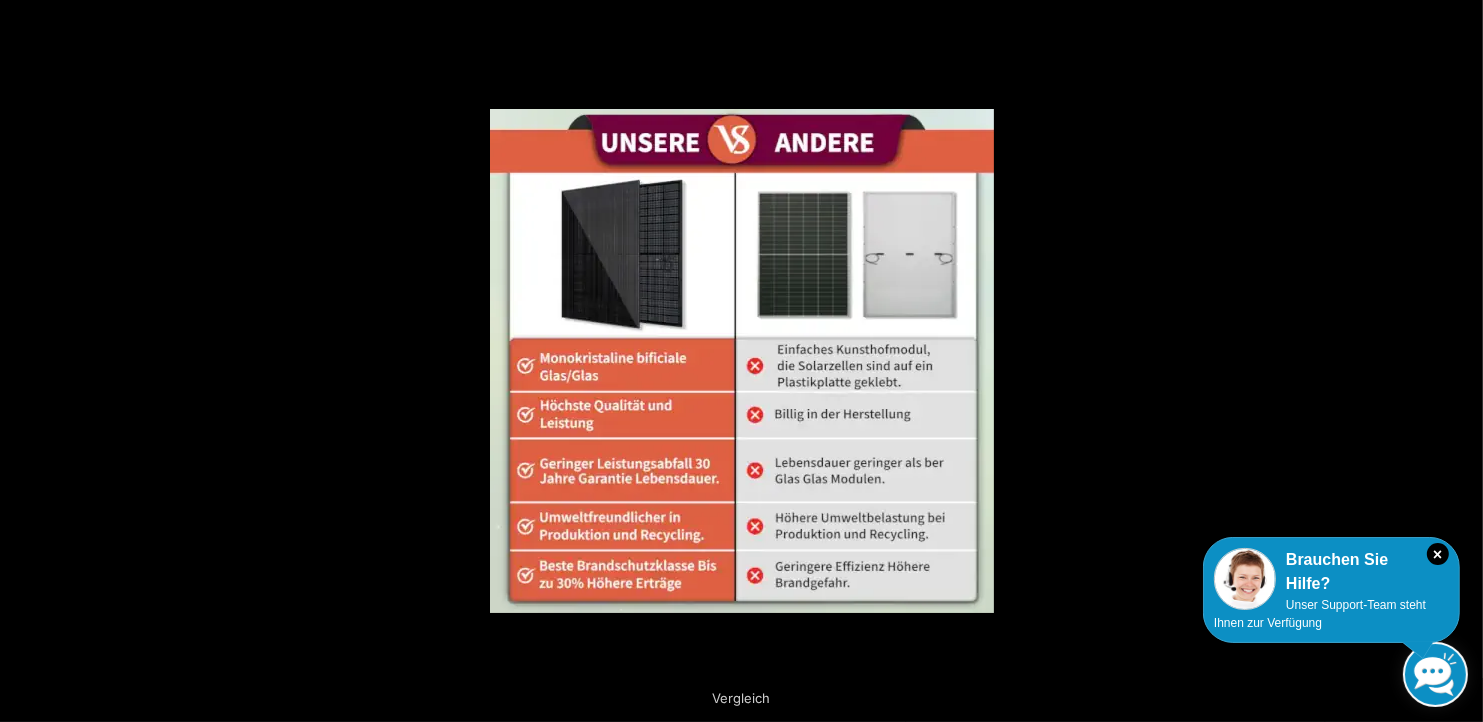 click at bounding box center (1448, 361) 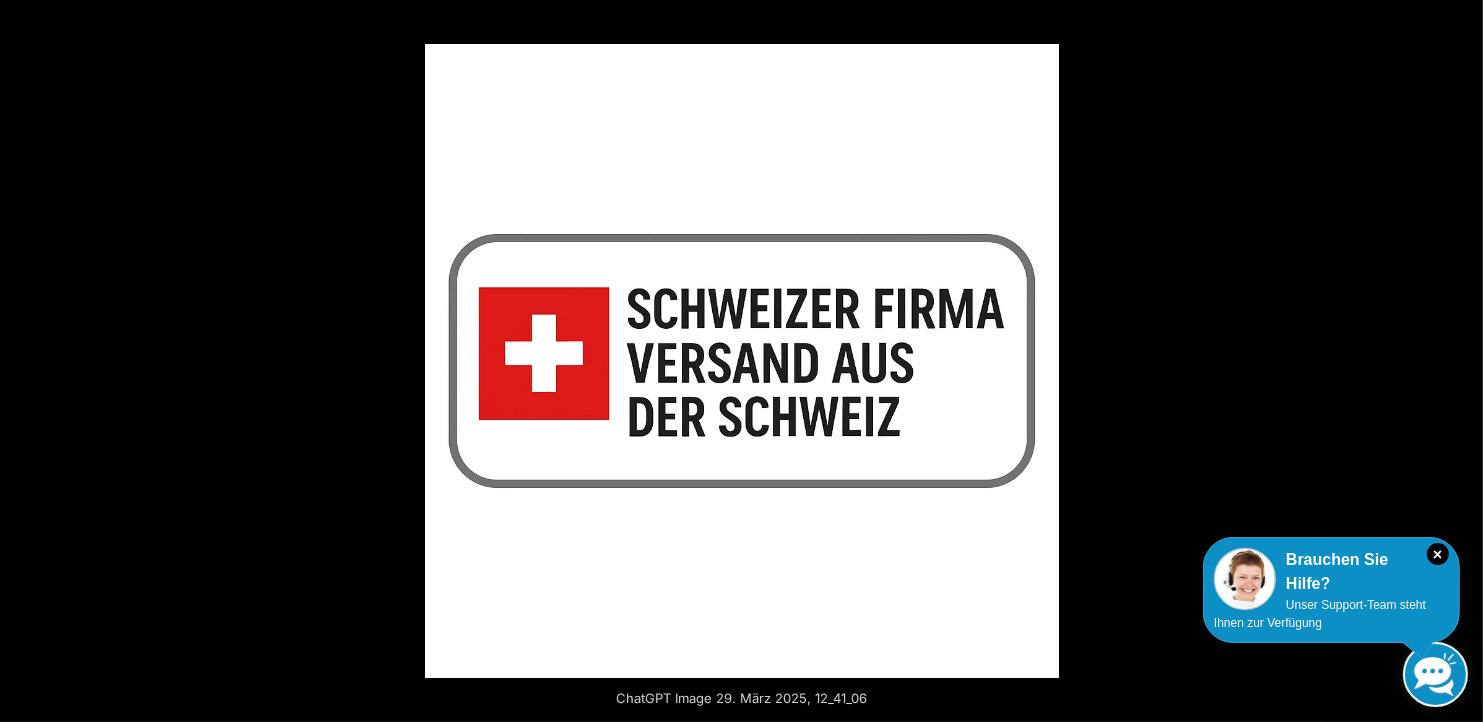 click at bounding box center (1448, 361) 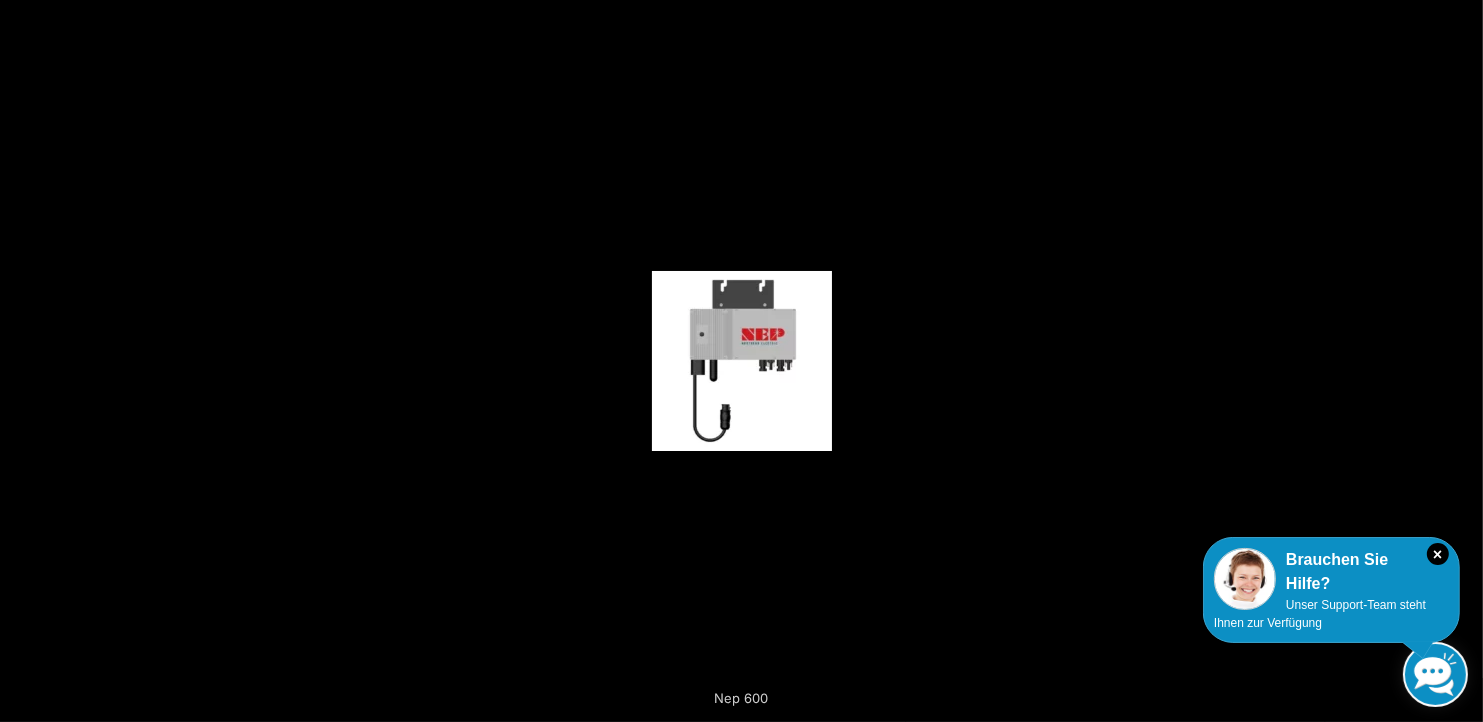 click at bounding box center [1448, 361] 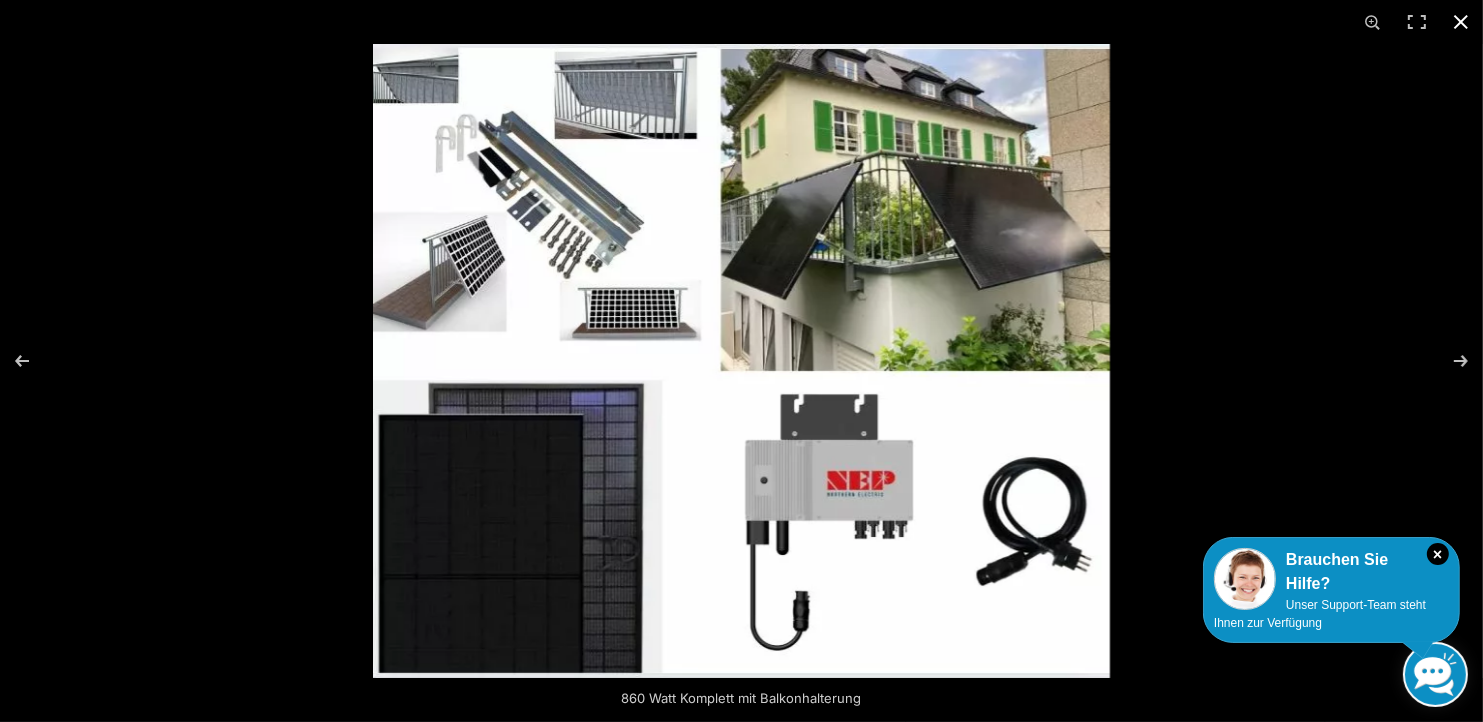 click at bounding box center [1461, 22] 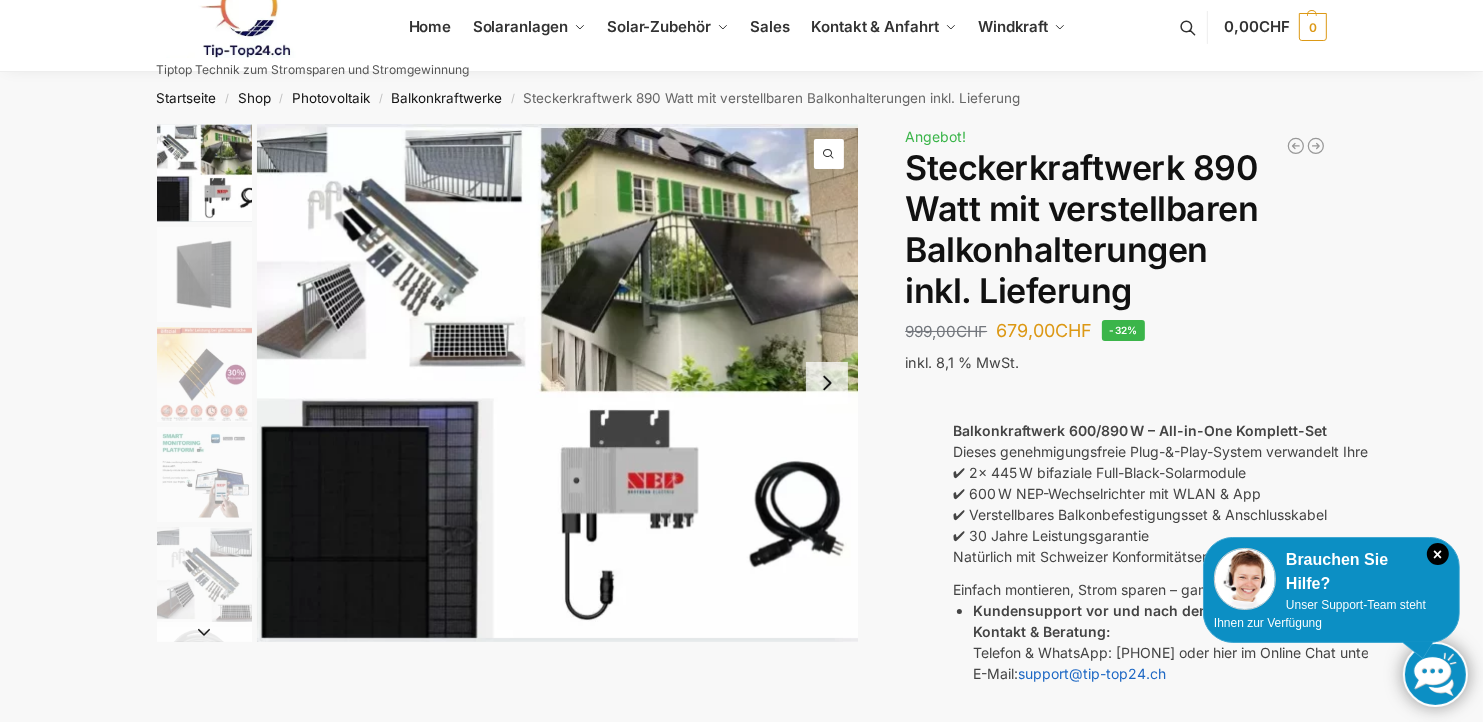 scroll, scrollTop: 0, scrollLeft: 0, axis: both 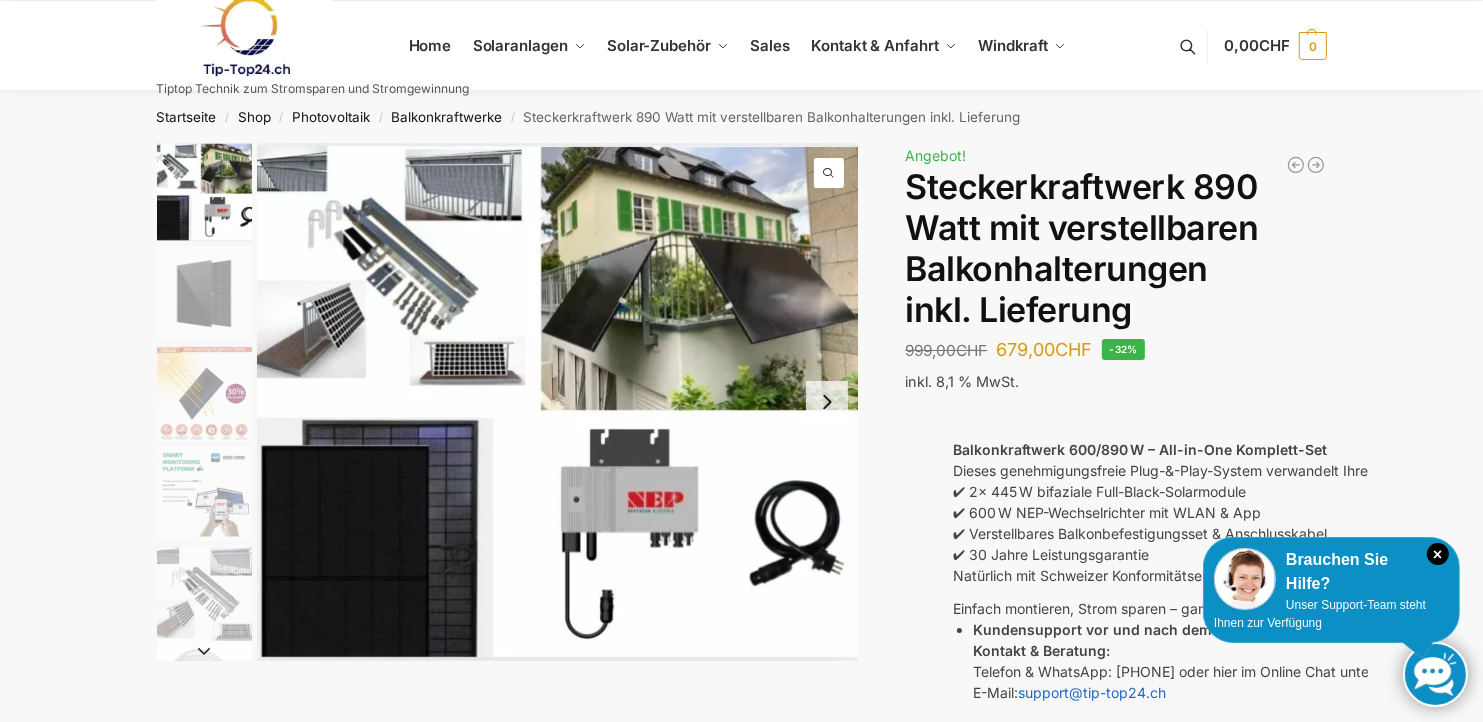 click at bounding box center [558, 402] 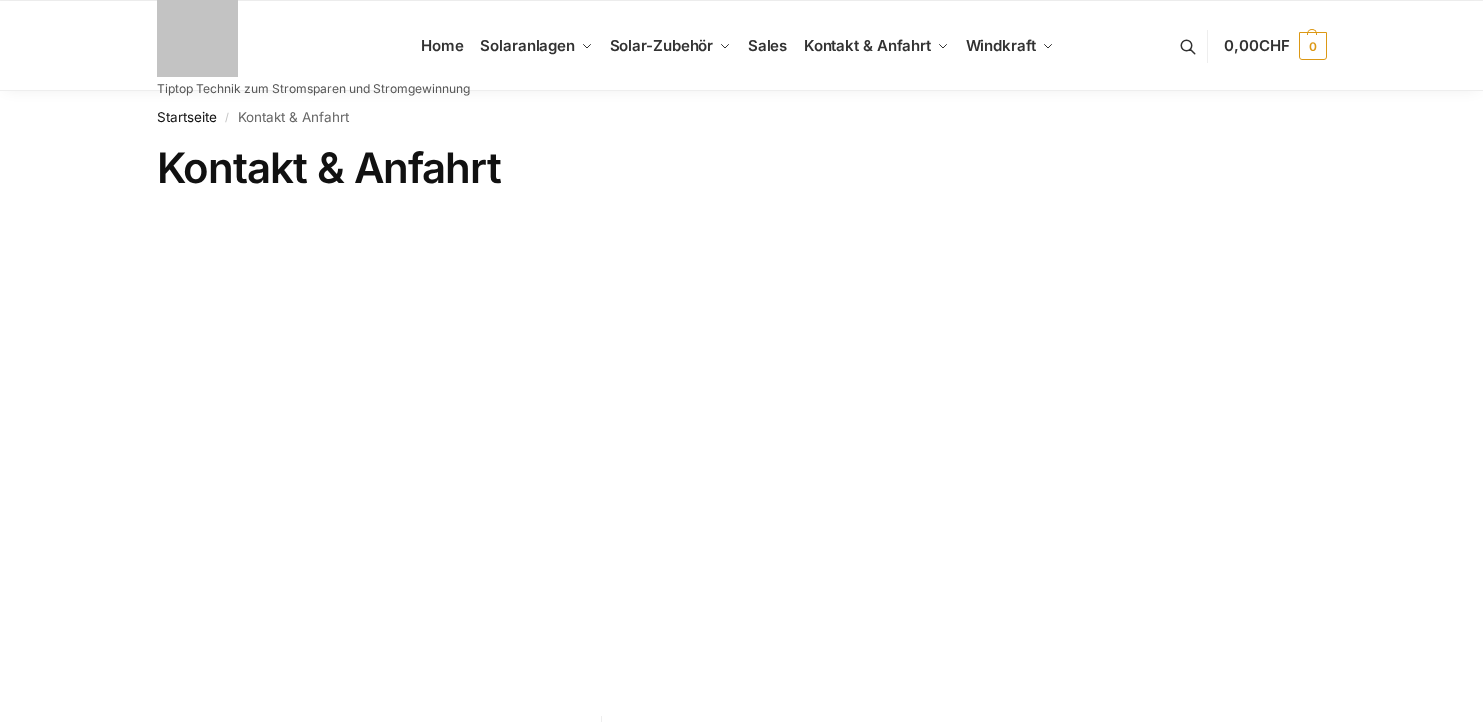 scroll, scrollTop: 0, scrollLeft: 0, axis: both 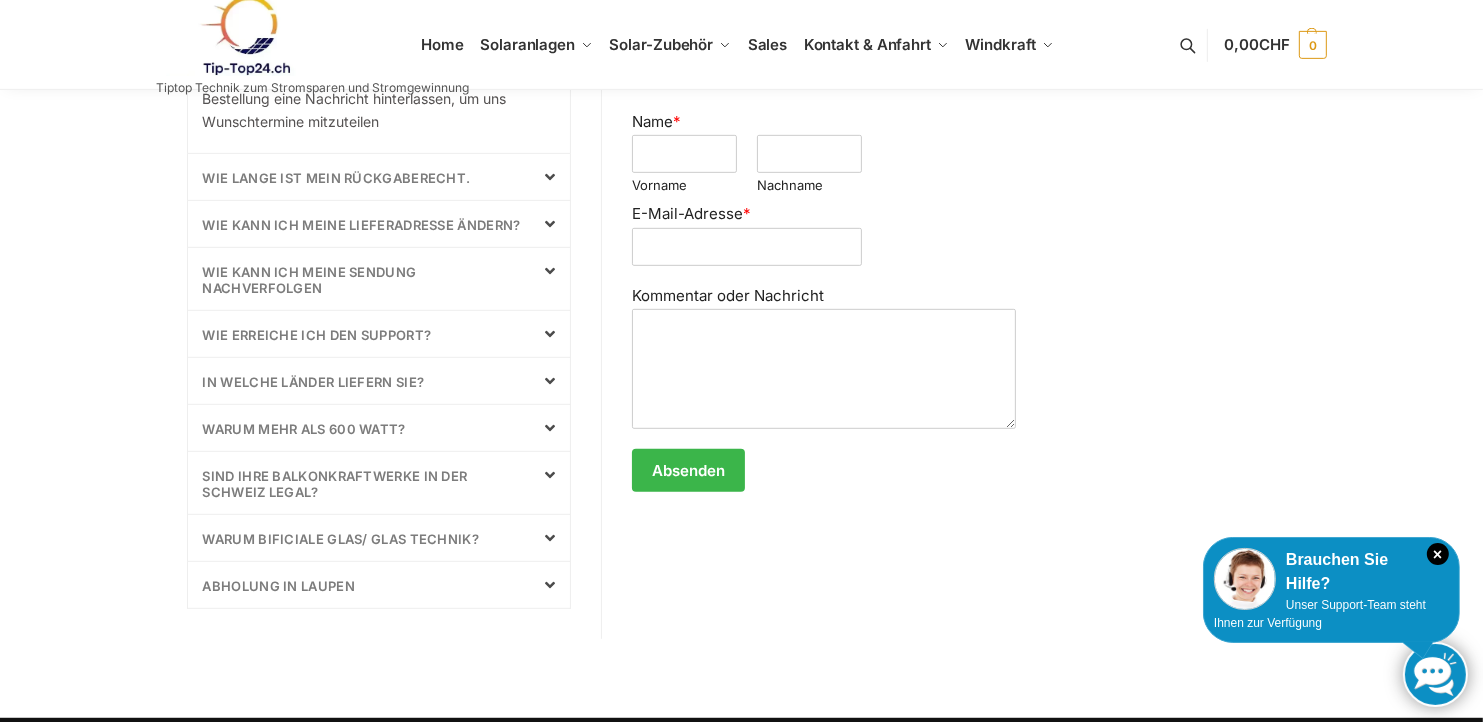 click on "Abholung in Laupen" at bounding box center (279, 586) 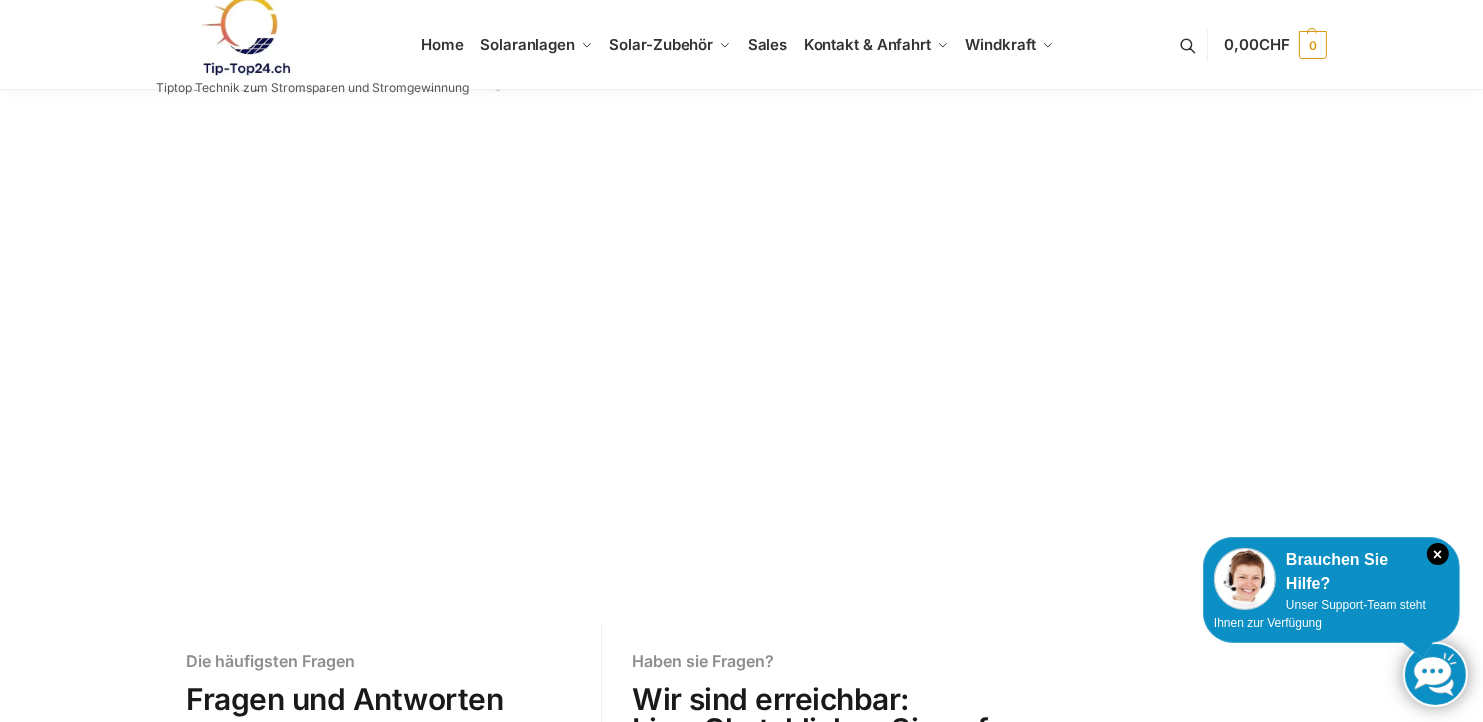 scroll, scrollTop: 0, scrollLeft: 0, axis: both 